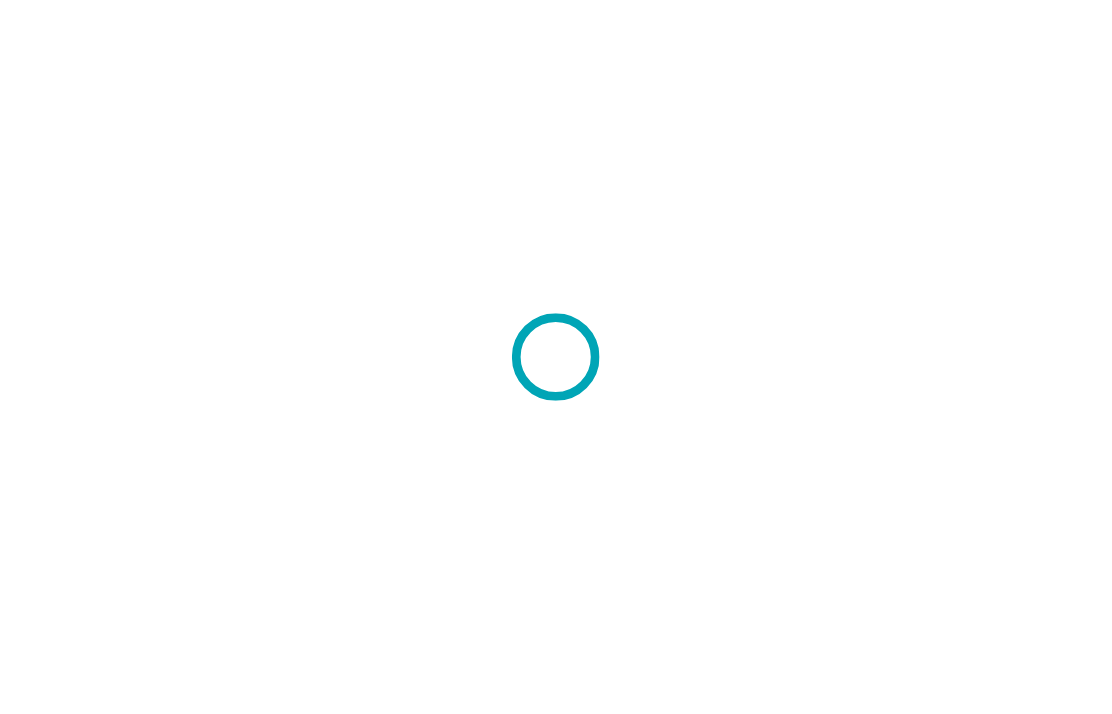 scroll, scrollTop: 0, scrollLeft: 0, axis: both 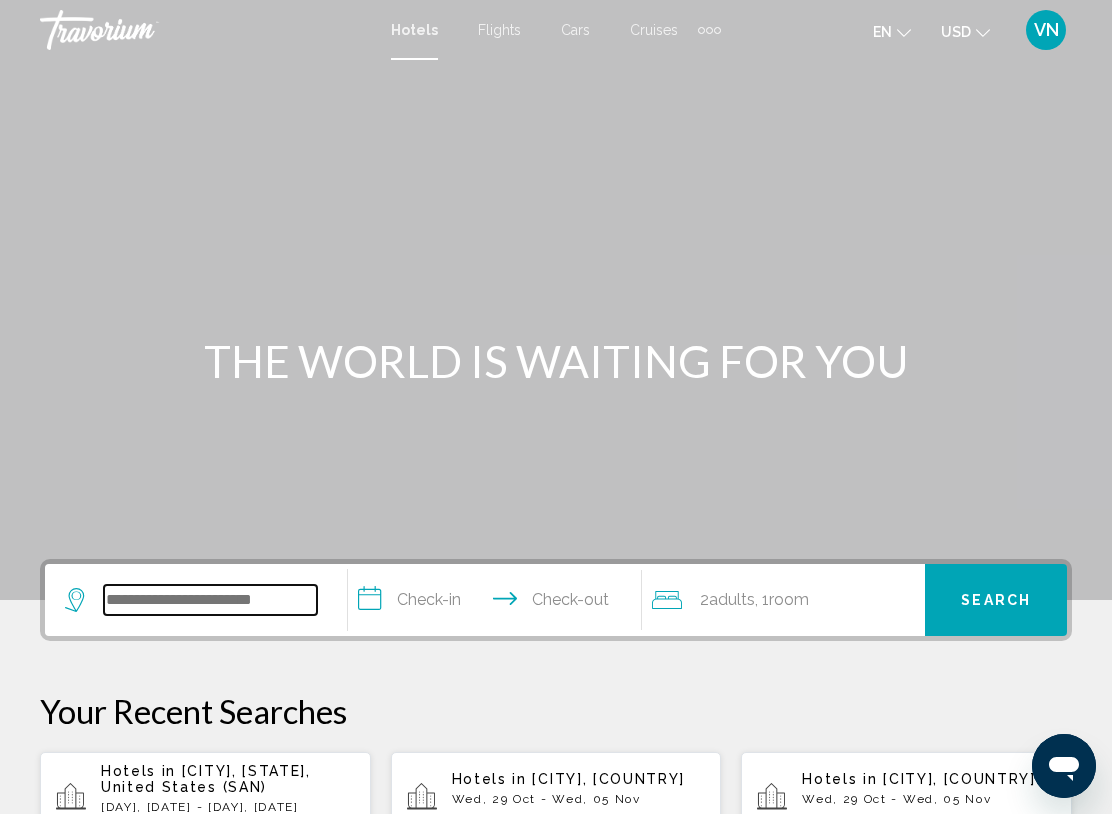 click at bounding box center [210, 600] 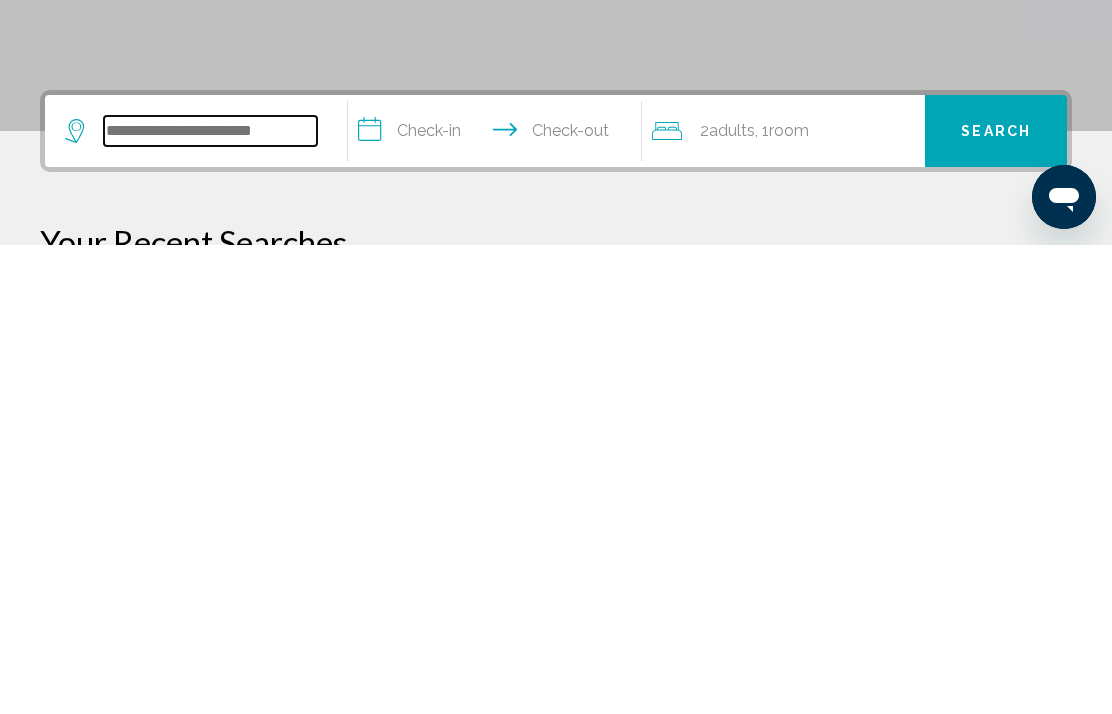 scroll, scrollTop: 0, scrollLeft: 0, axis: both 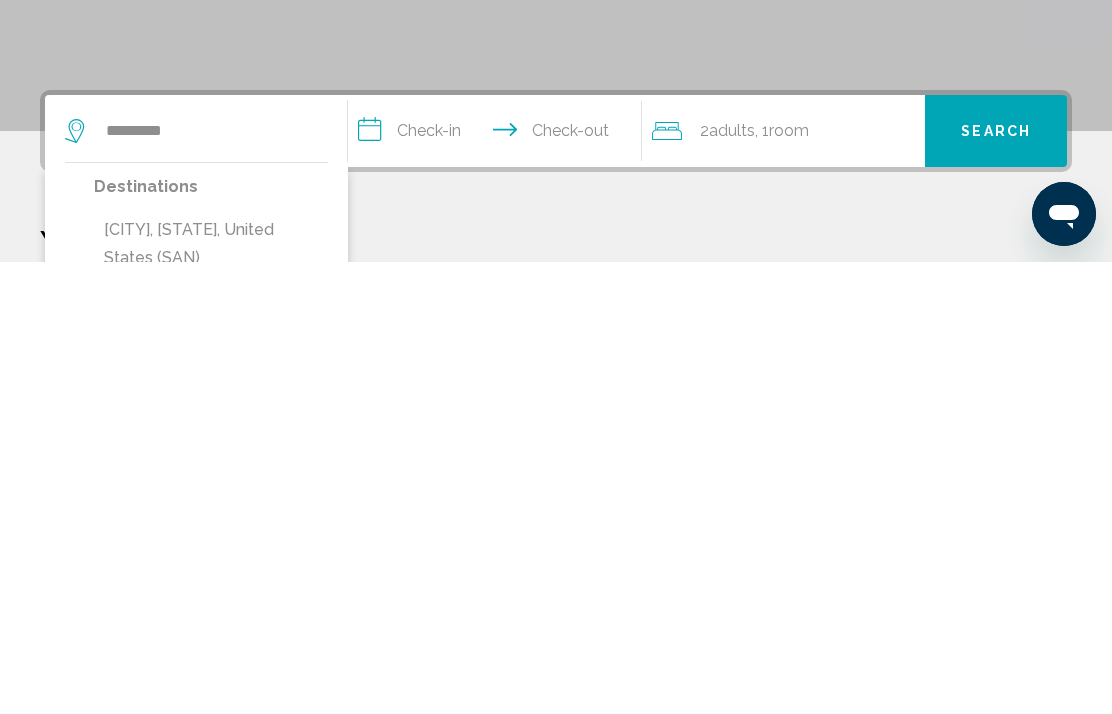click on "[CITY], [STATE], United States (SAN)" at bounding box center (211, 696) 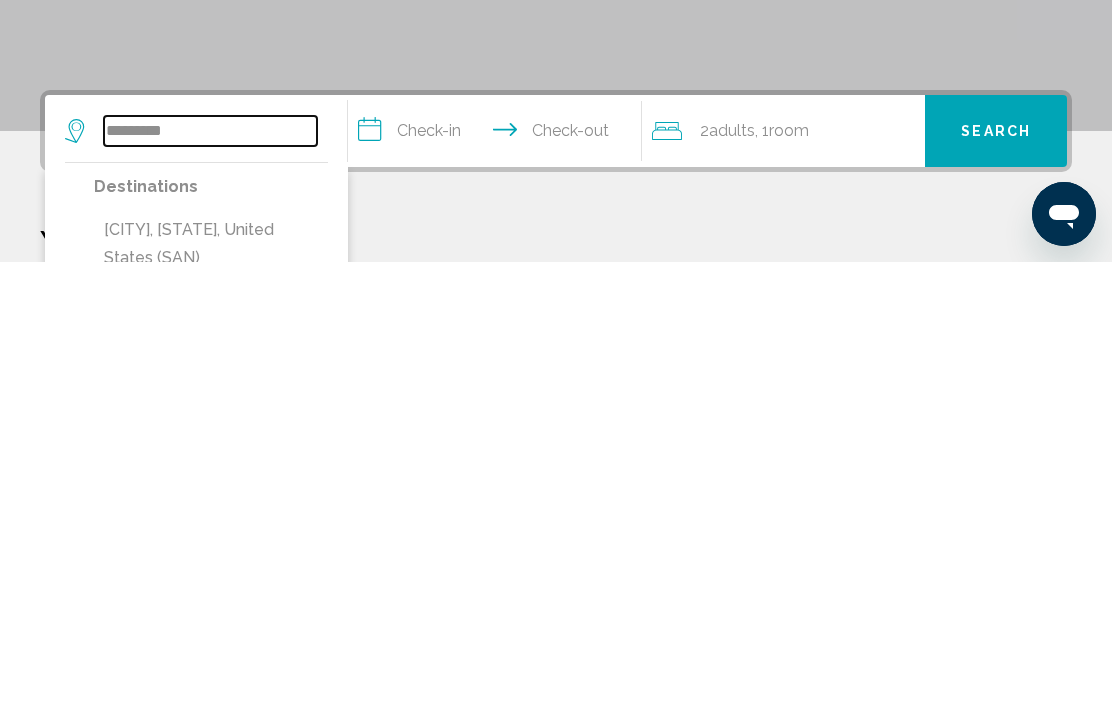 type on "**********" 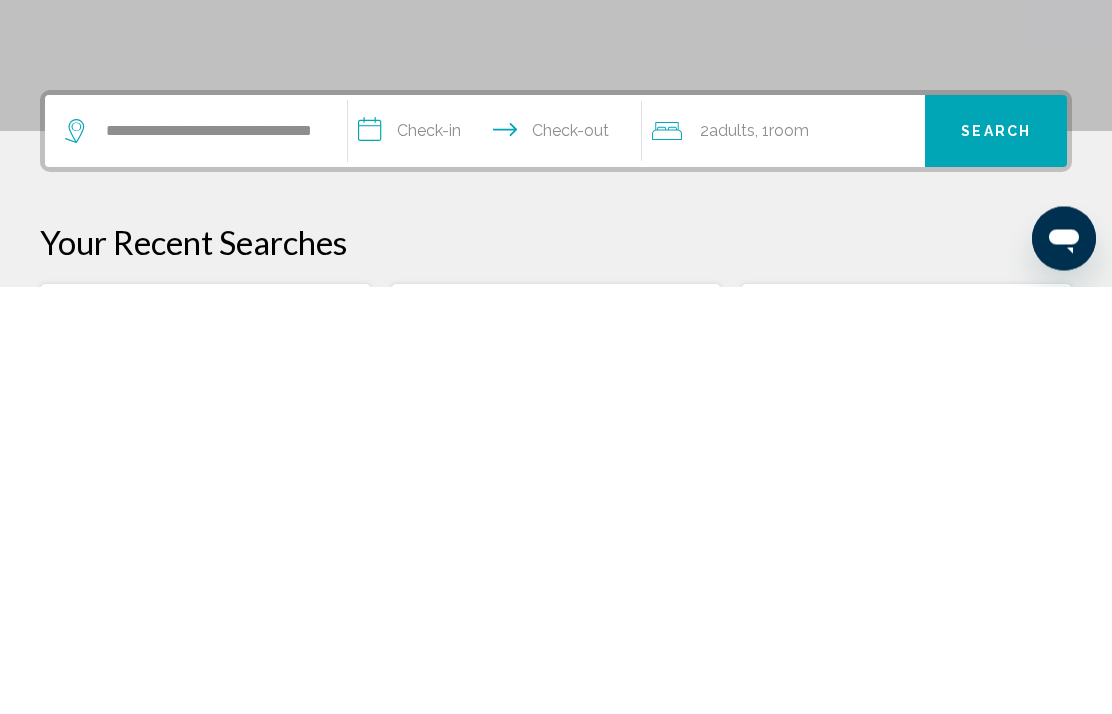 click on "**********" at bounding box center (498, 562) 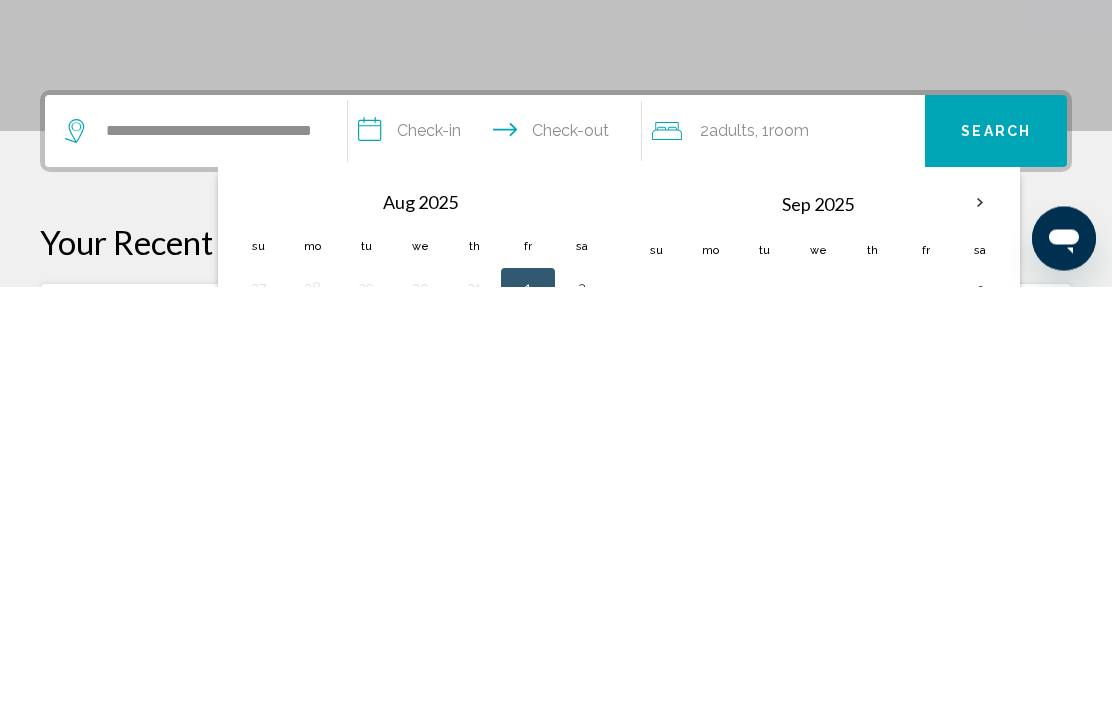 scroll, scrollTop: 494, scrollLeft: 0, axis: vertical 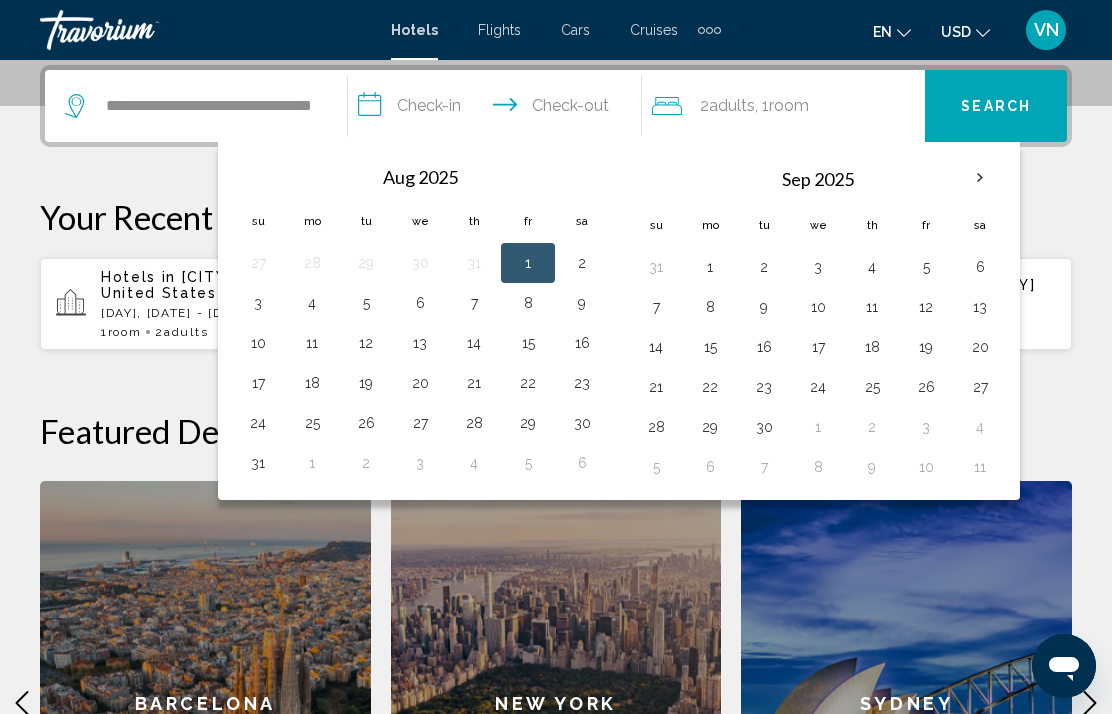 click on "4" at bounding box center [872, 267] 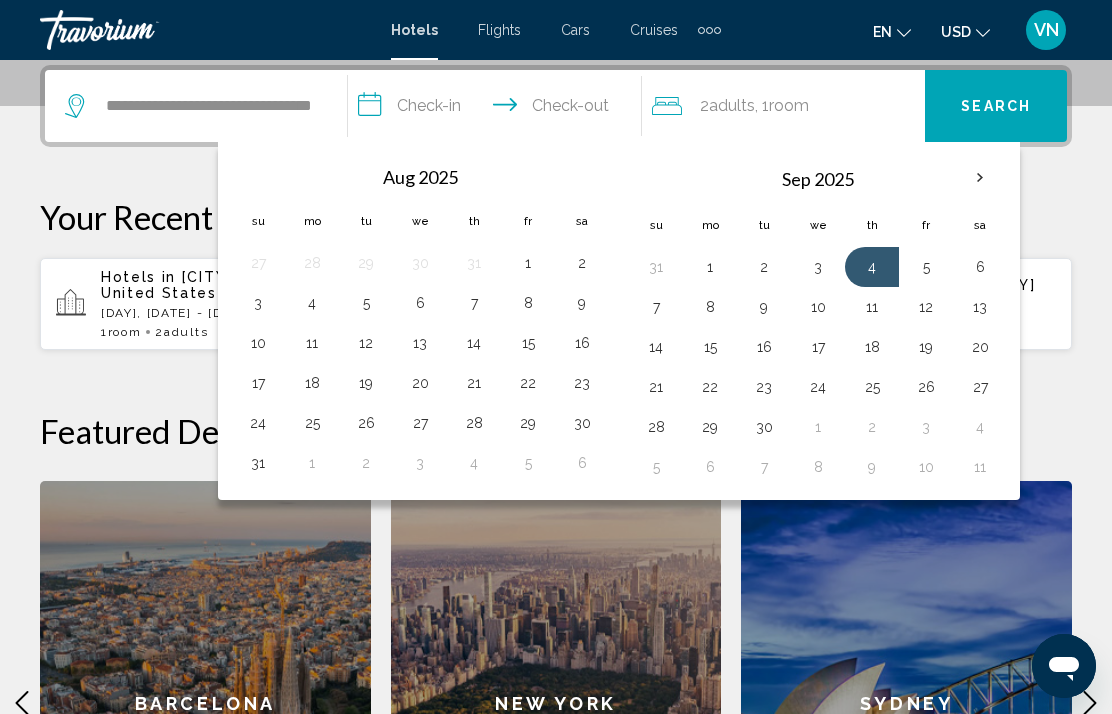 click on "9" at bounding box center [764, 307] 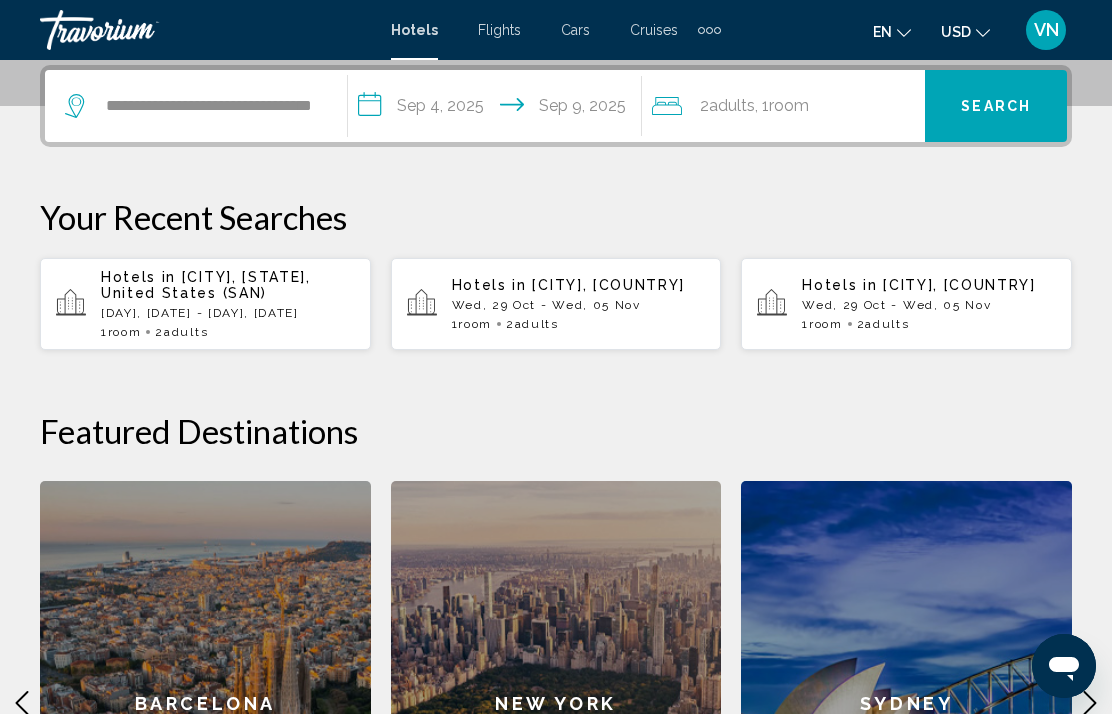 click on "Search" at bounding box center [996, 107] 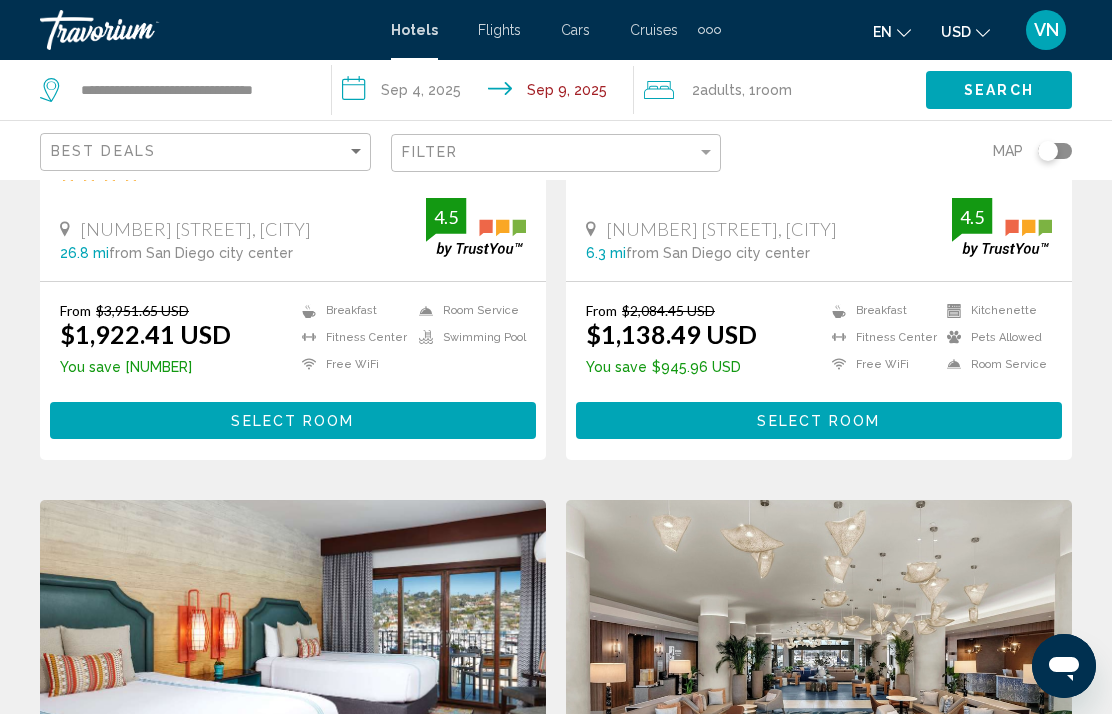 scroll, scrollTop: 0, scrollLeft: 0, axis: both 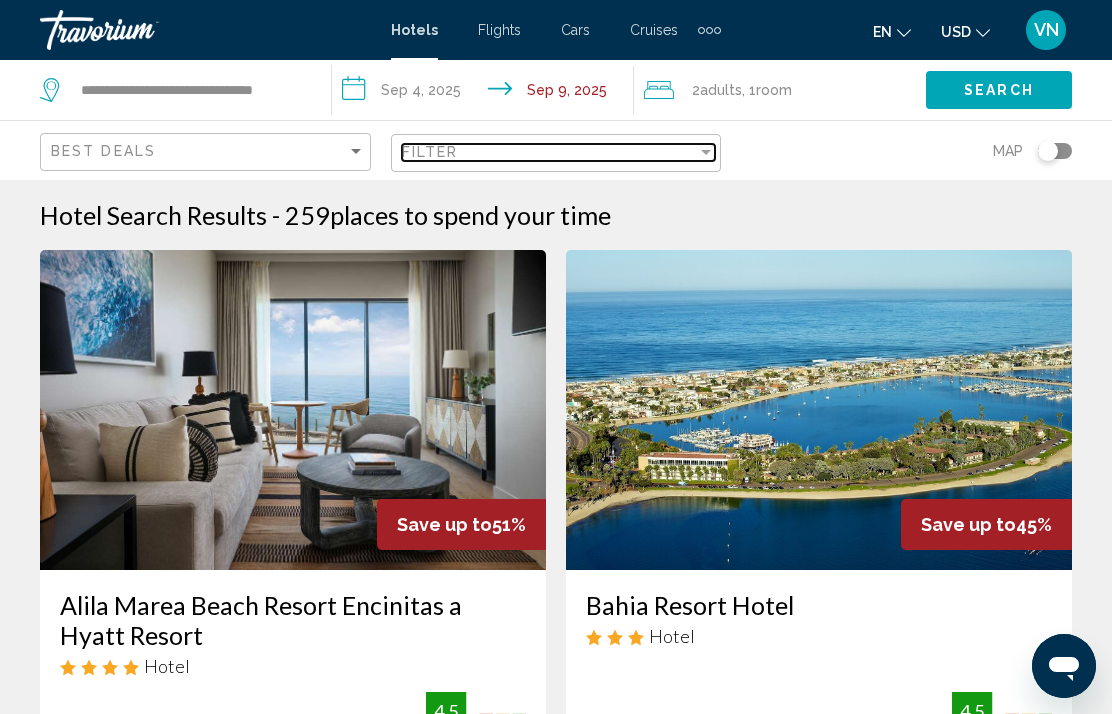 click at bounding box center (706, 152) 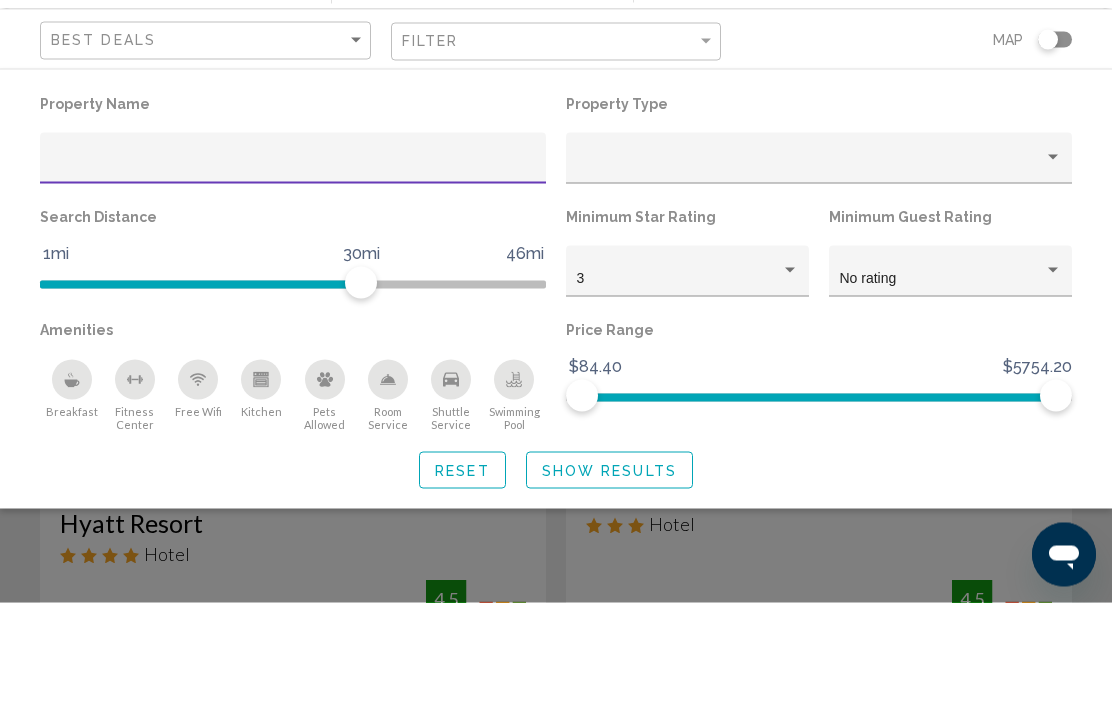 click at bounding box center (293, 277) 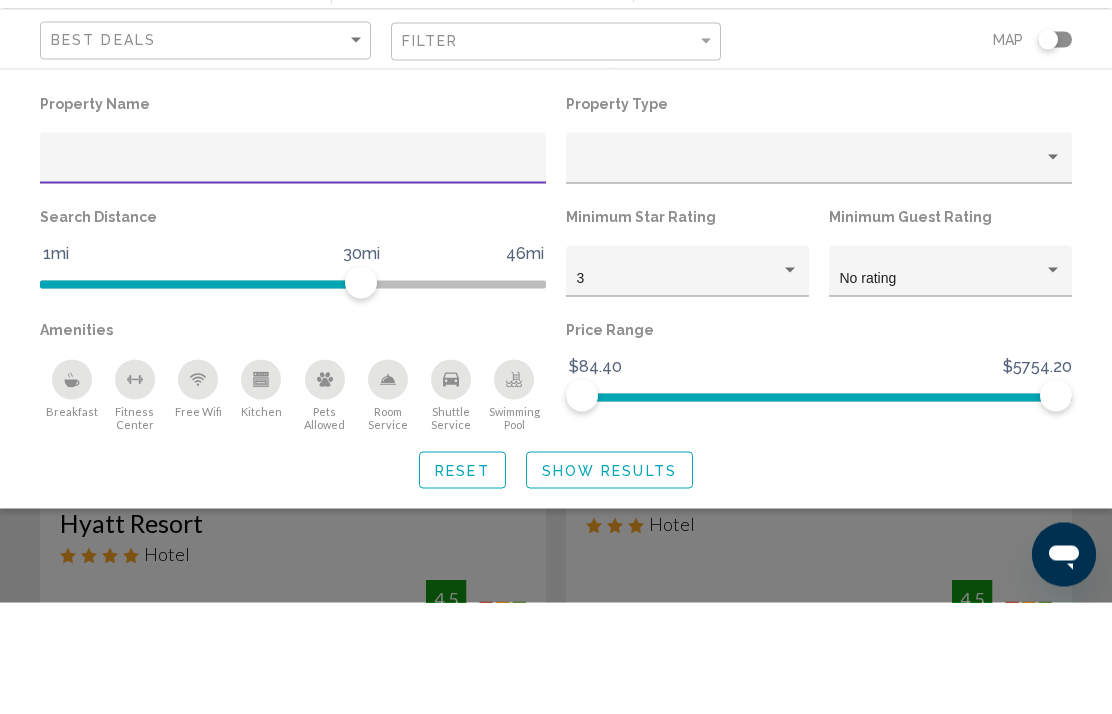 type on "**********" 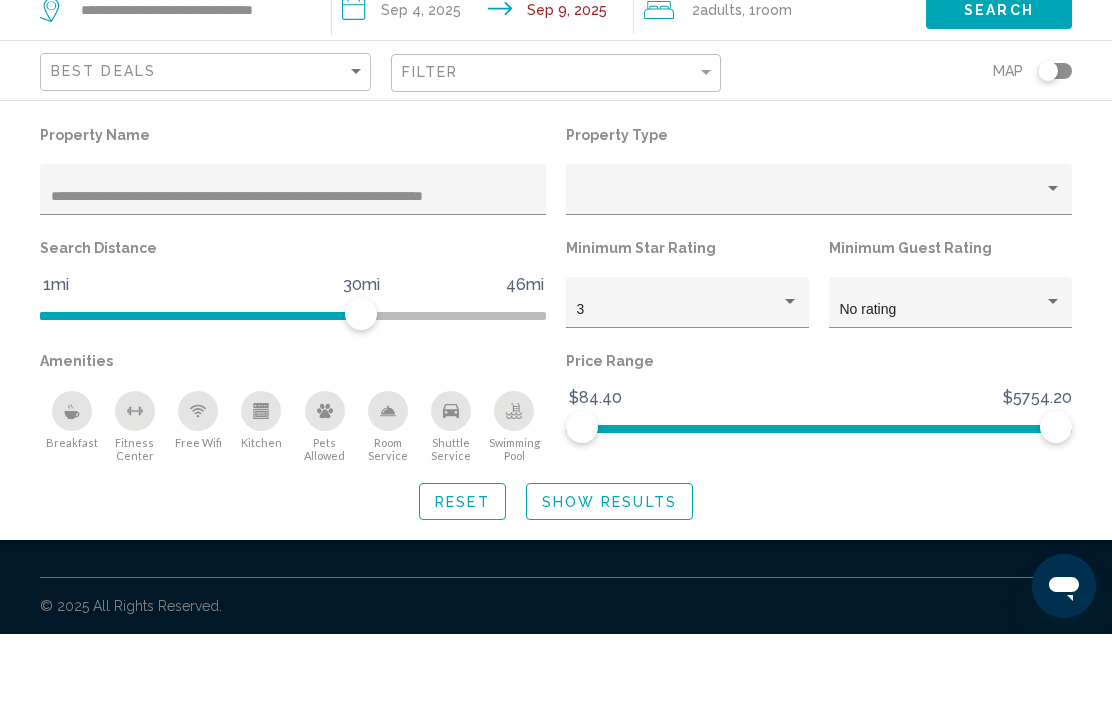 scroll, scrollTop: 80, scrollLeft: 0, axis: vertical 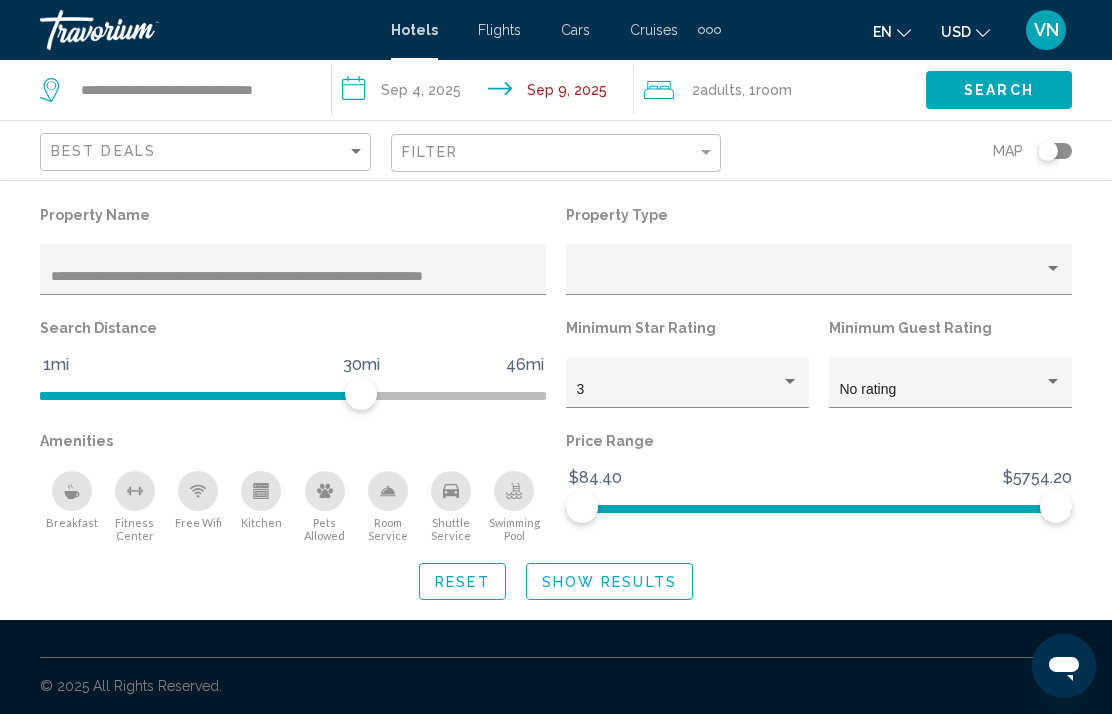 click on "Show Results" 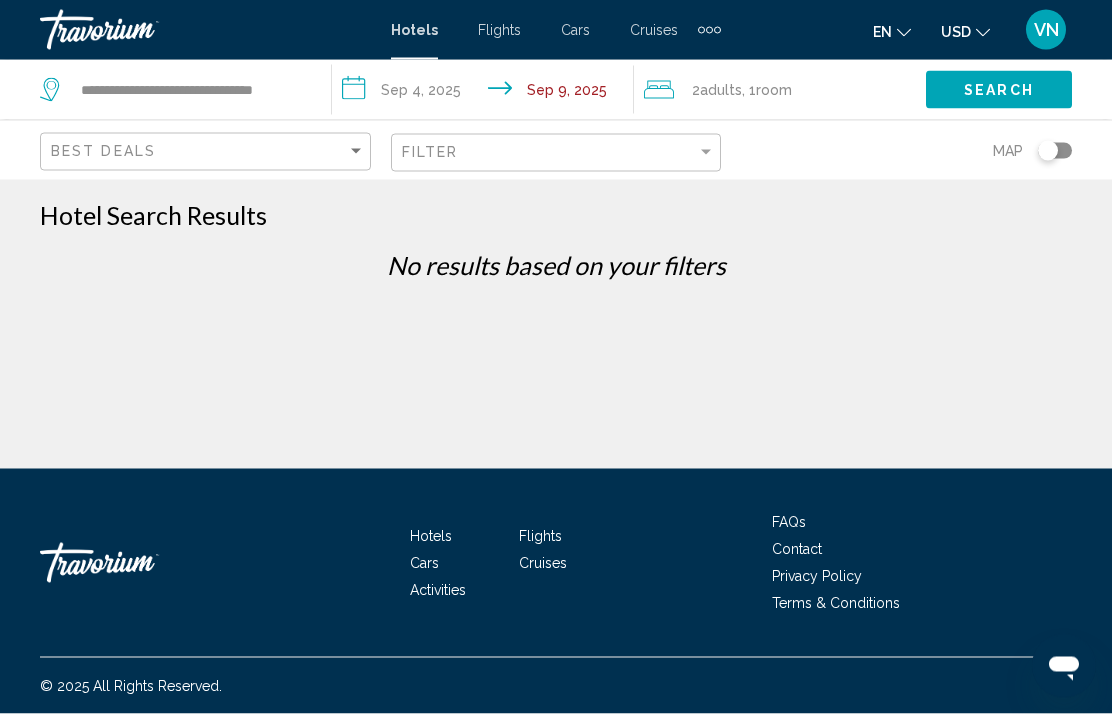 scroll, scrollTop: 0, scrollLeft: 0, axis: both 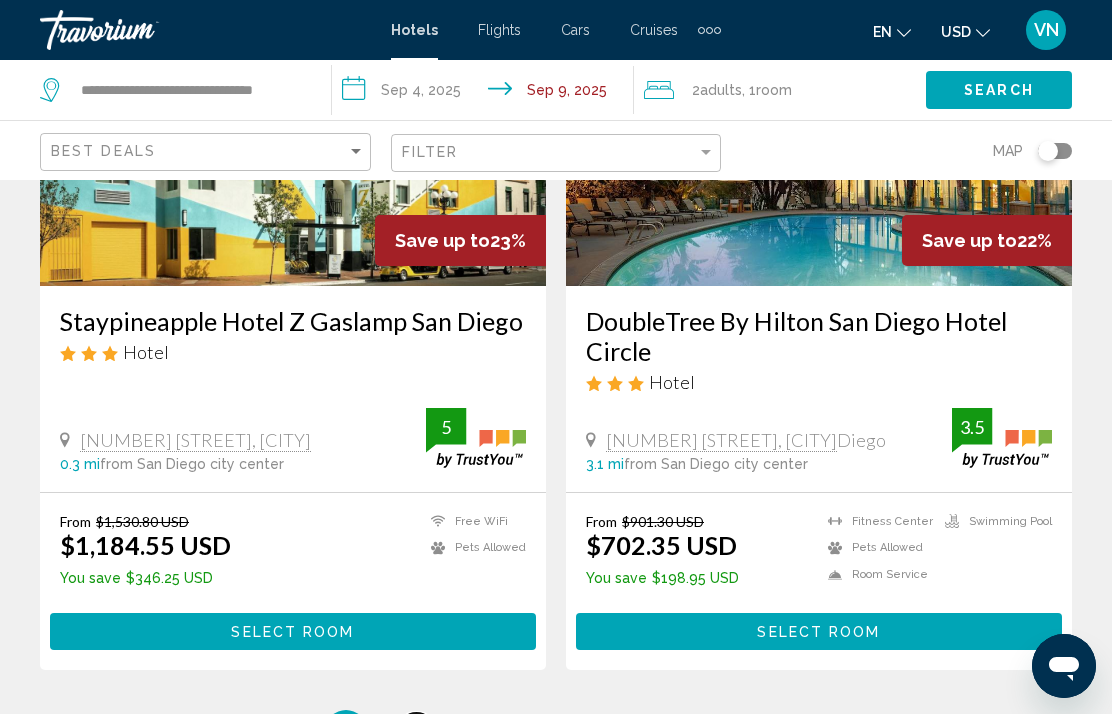 click on "page  2" at bounding box center (416, 730) 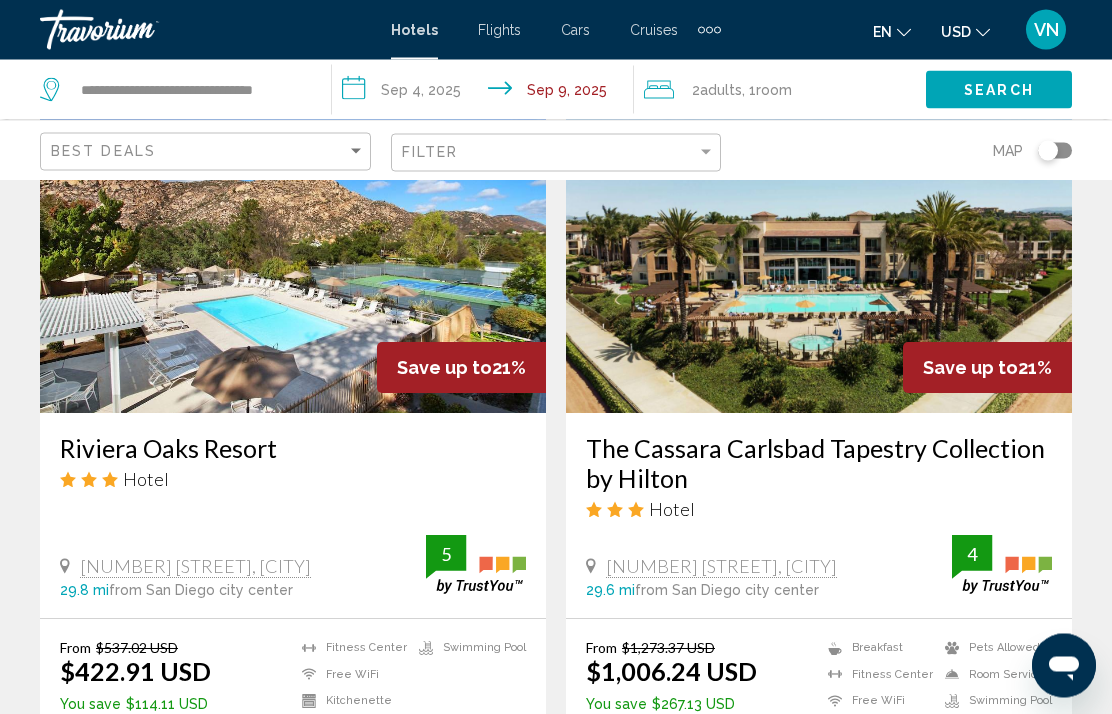scroll, scrollTop: 871, scrollLeft: 0, axis: vertical 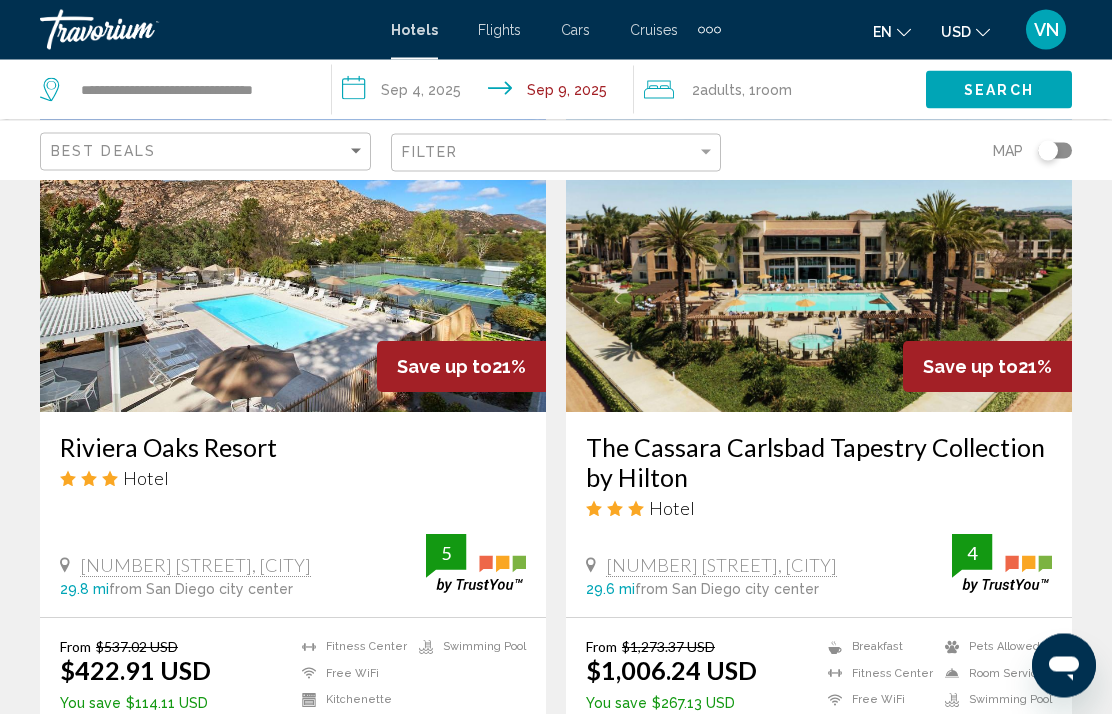 click at bounding box center [293, 253] 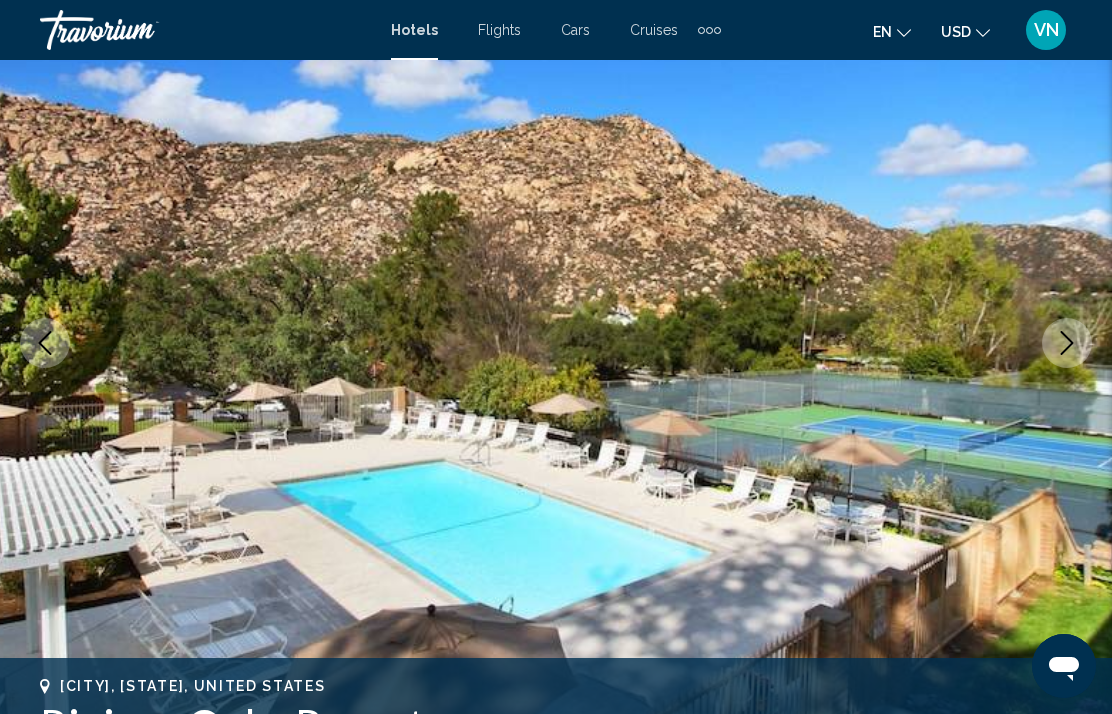 scroll, scrollTop: 262, scrollLeft: 0, axis: vertical 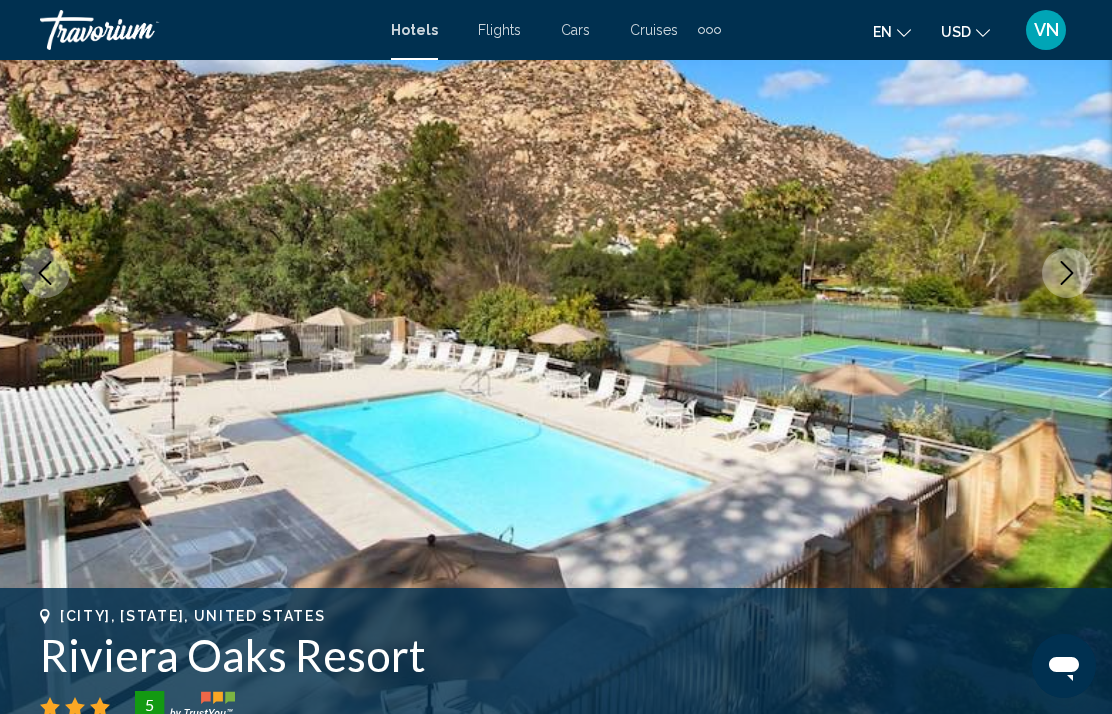 click at bounding box center [1067, 273] 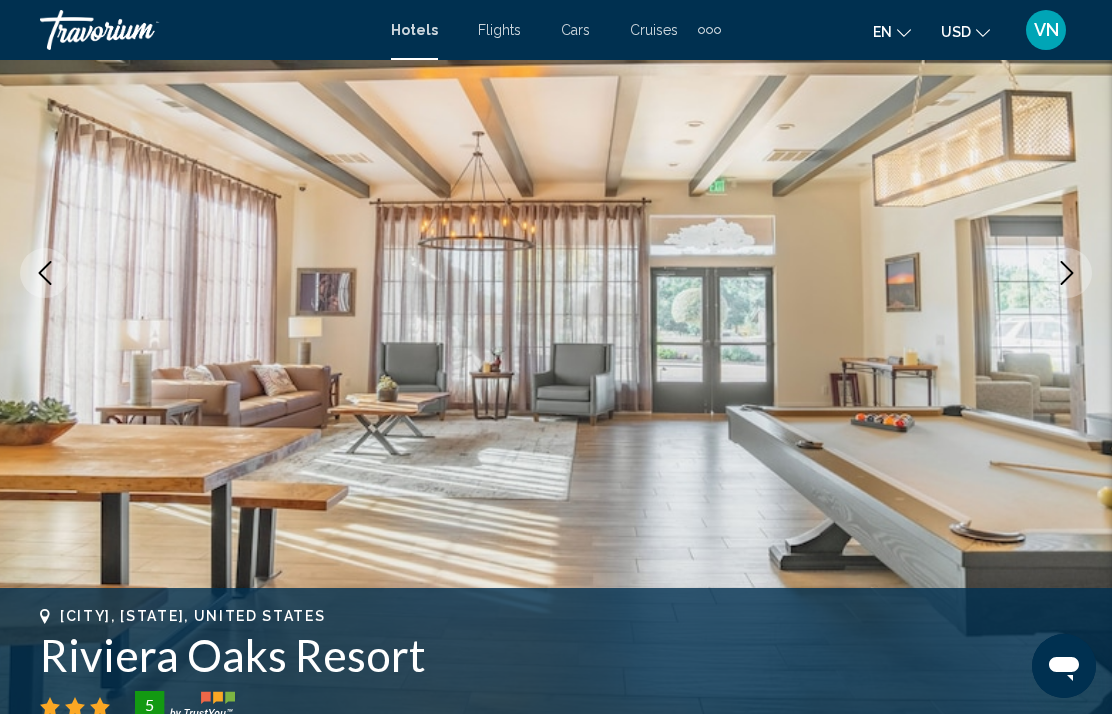 click at bounding box center (1067, 273) 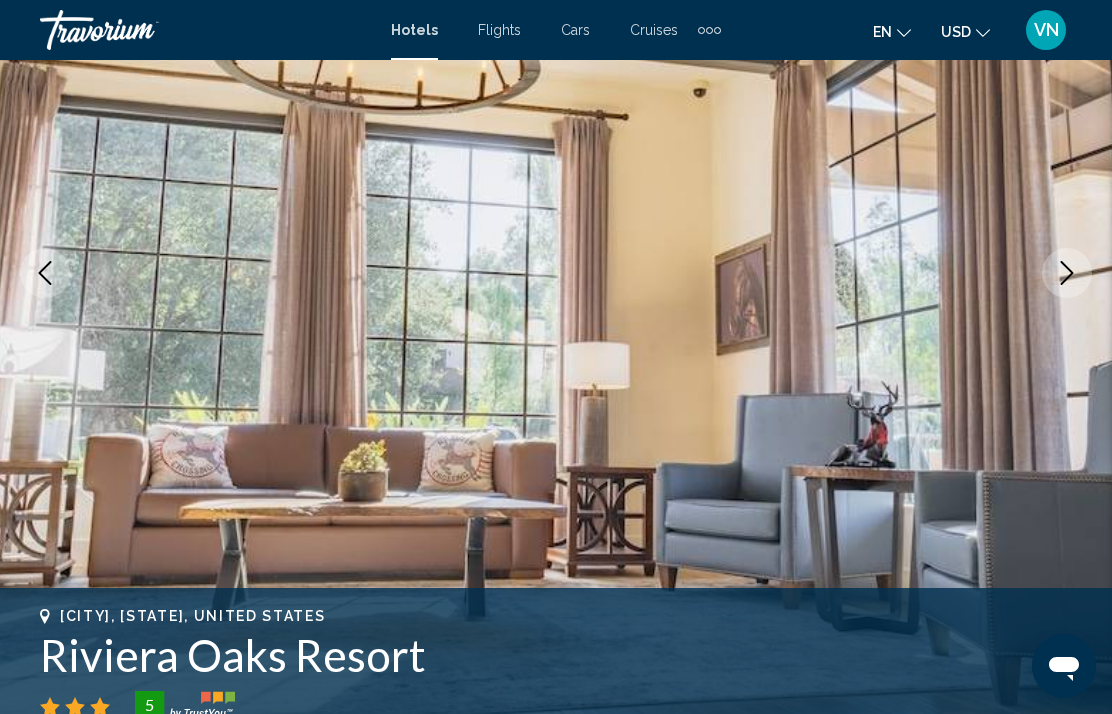 click at bounding box center [1067, 273] 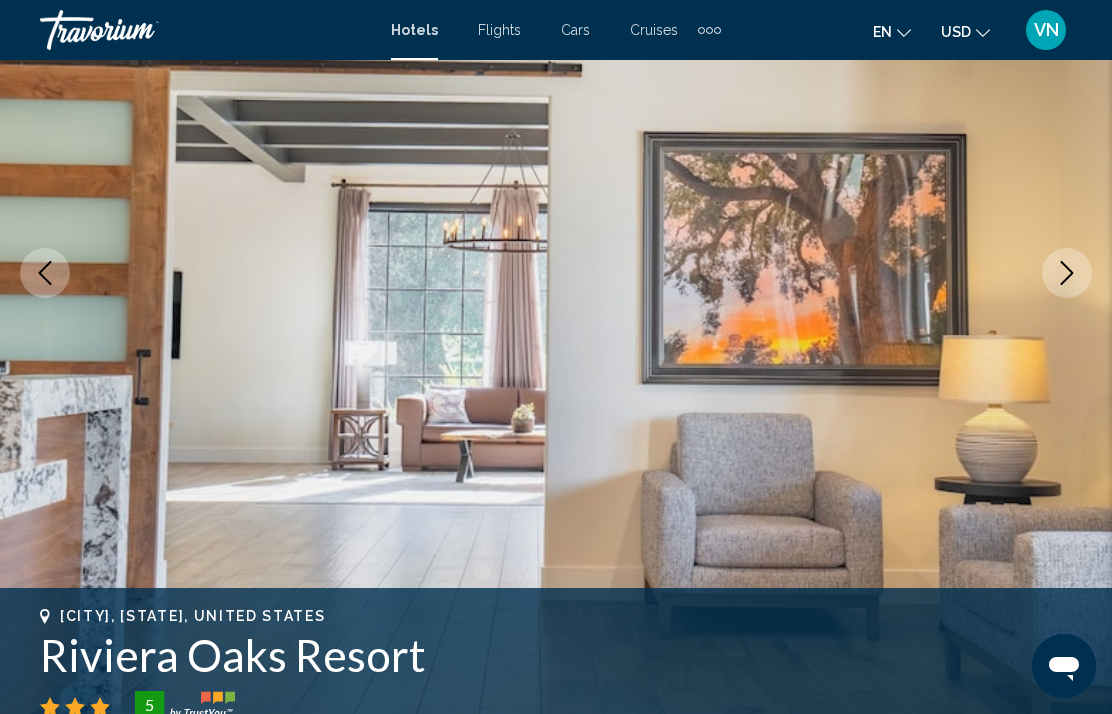 click at bounding box center [1067, 273] 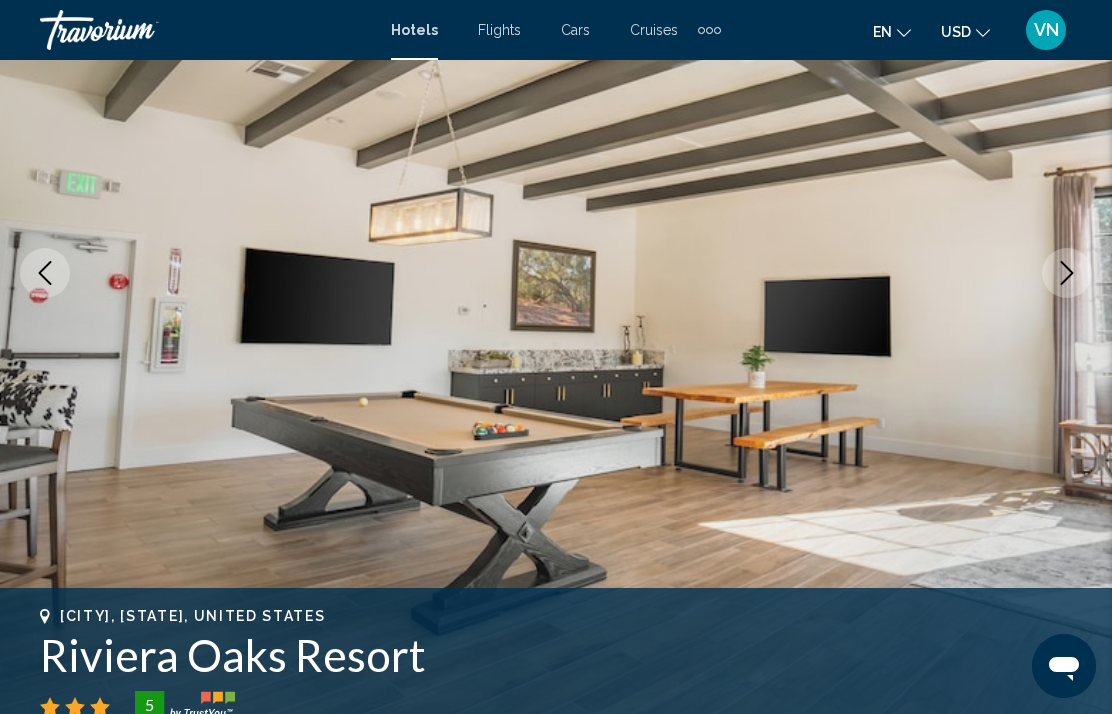 click at bounding box center (1067, 273) 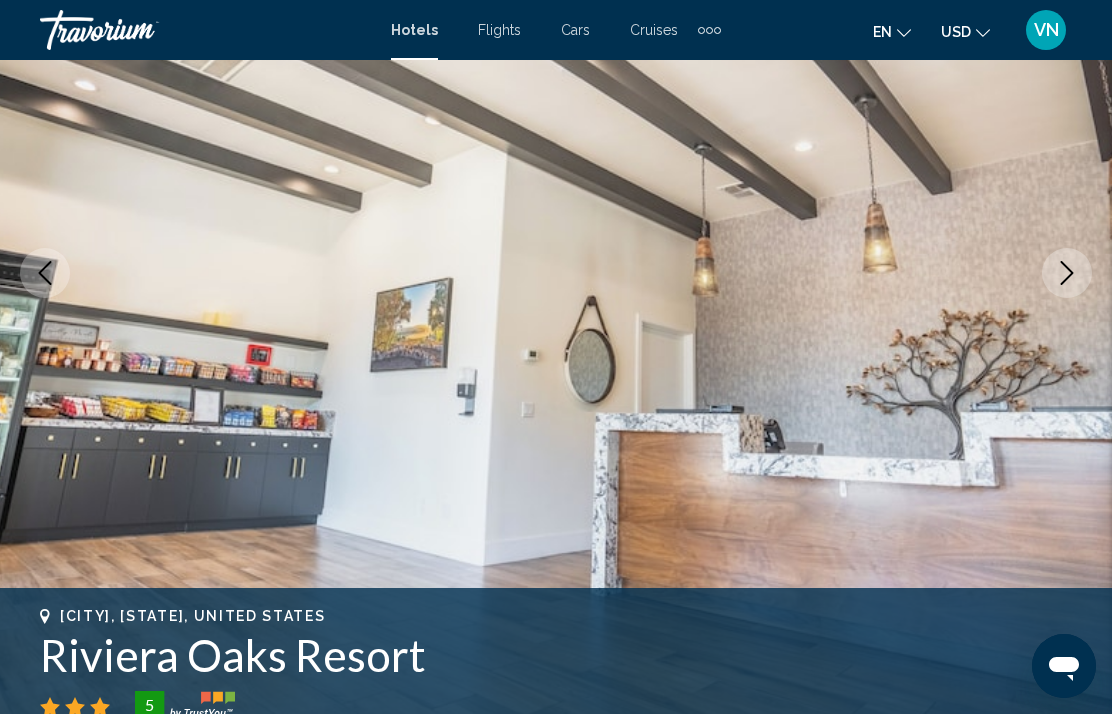 click at bounding box center [1067, 273] 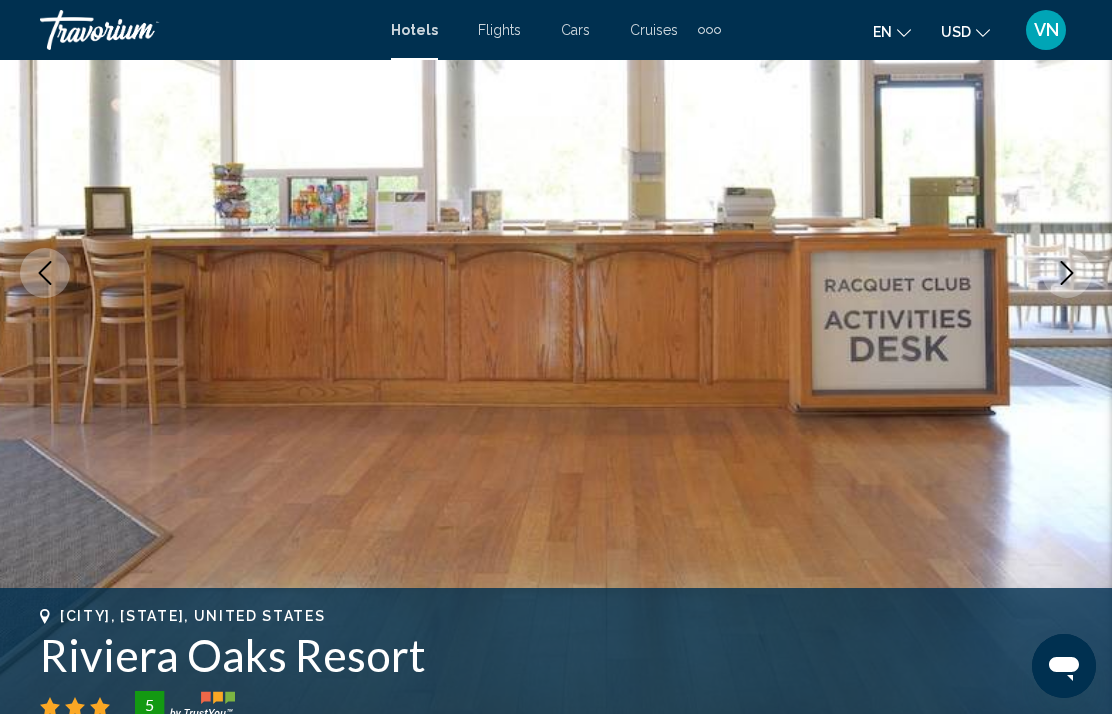 click at bounding box center (1067, 273) 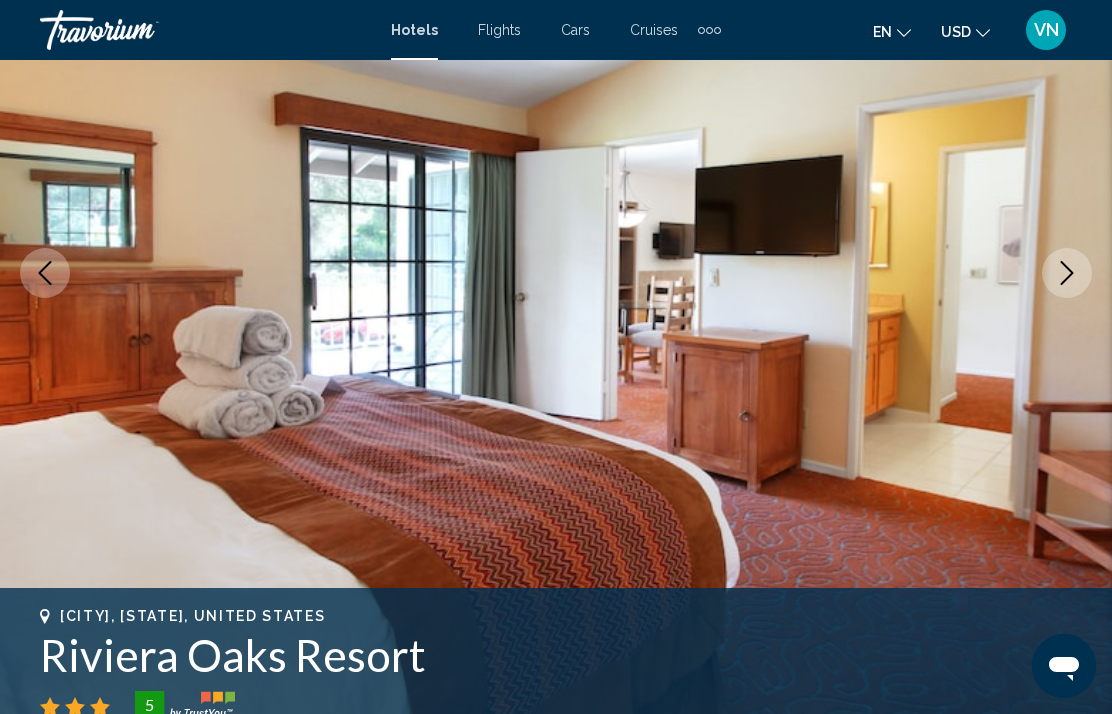 click at bounding box center [1067, 273] 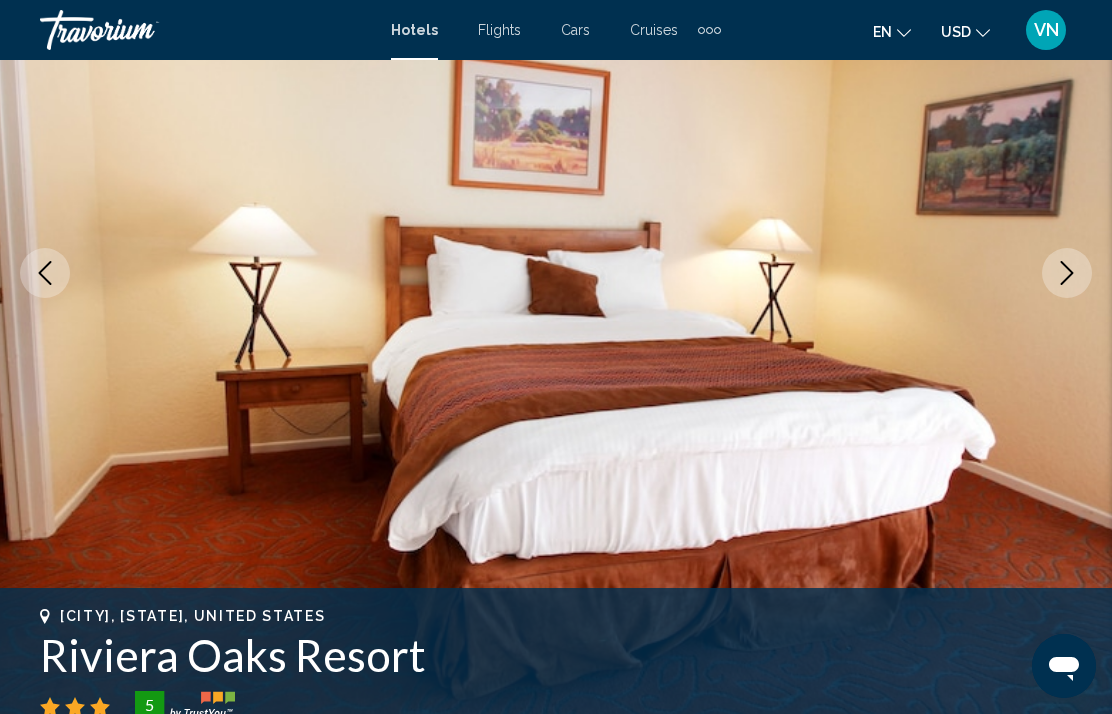 click at bounding box center (1067, 273) 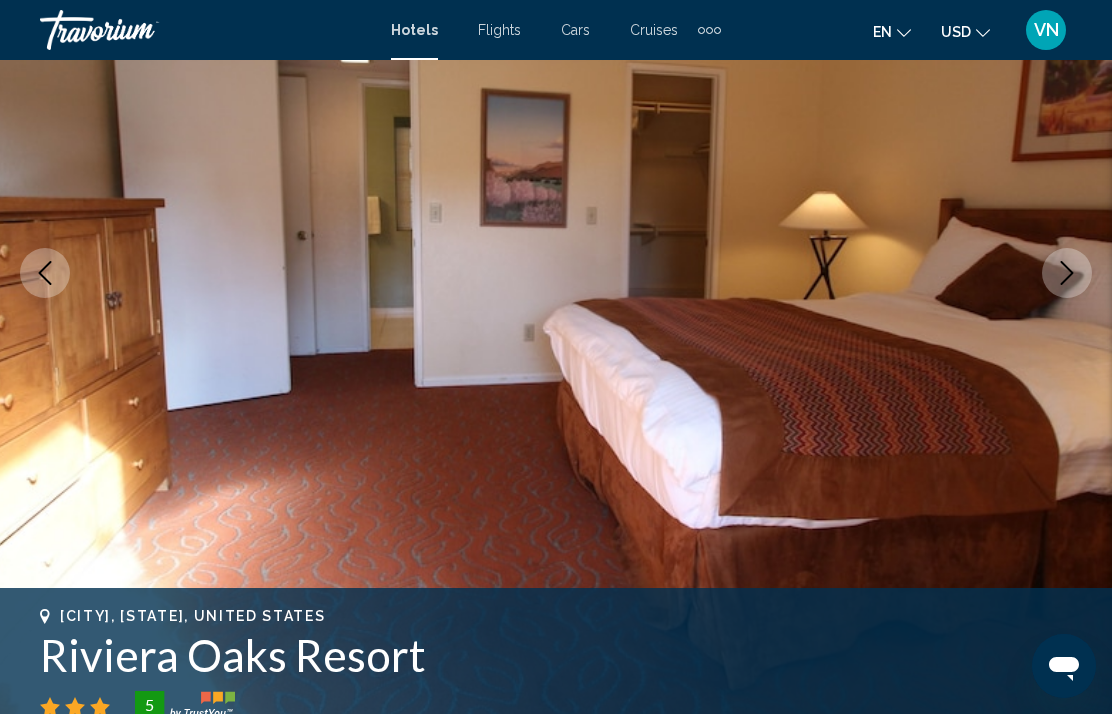 click 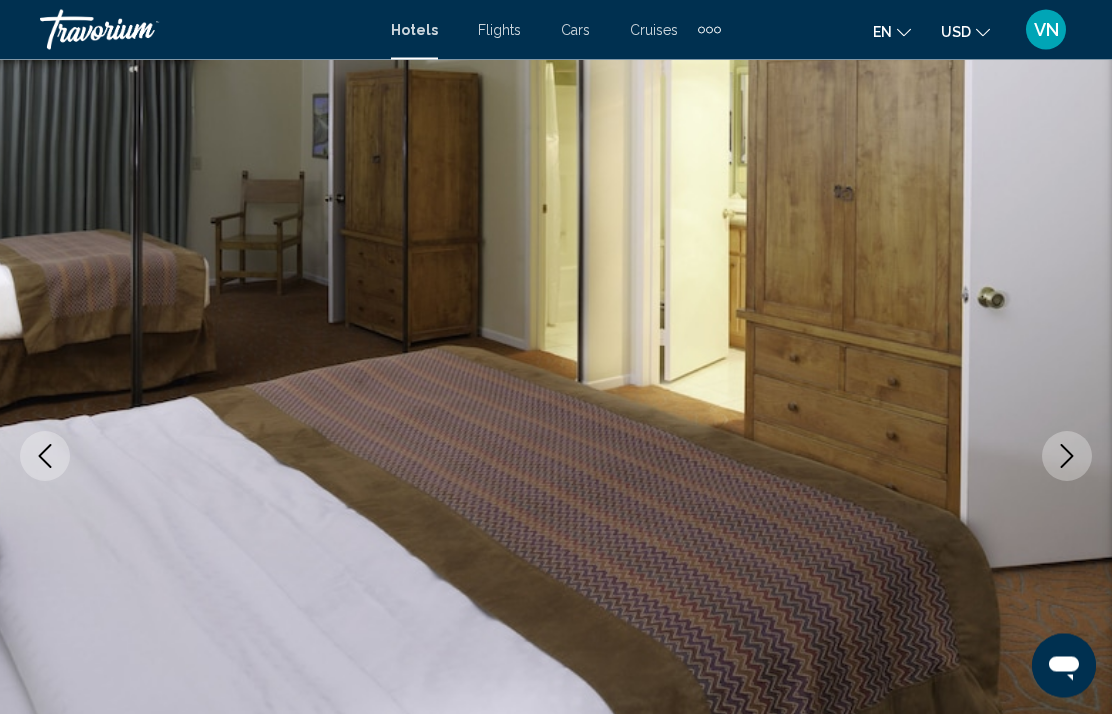 click at bounding box center (1067, 457) 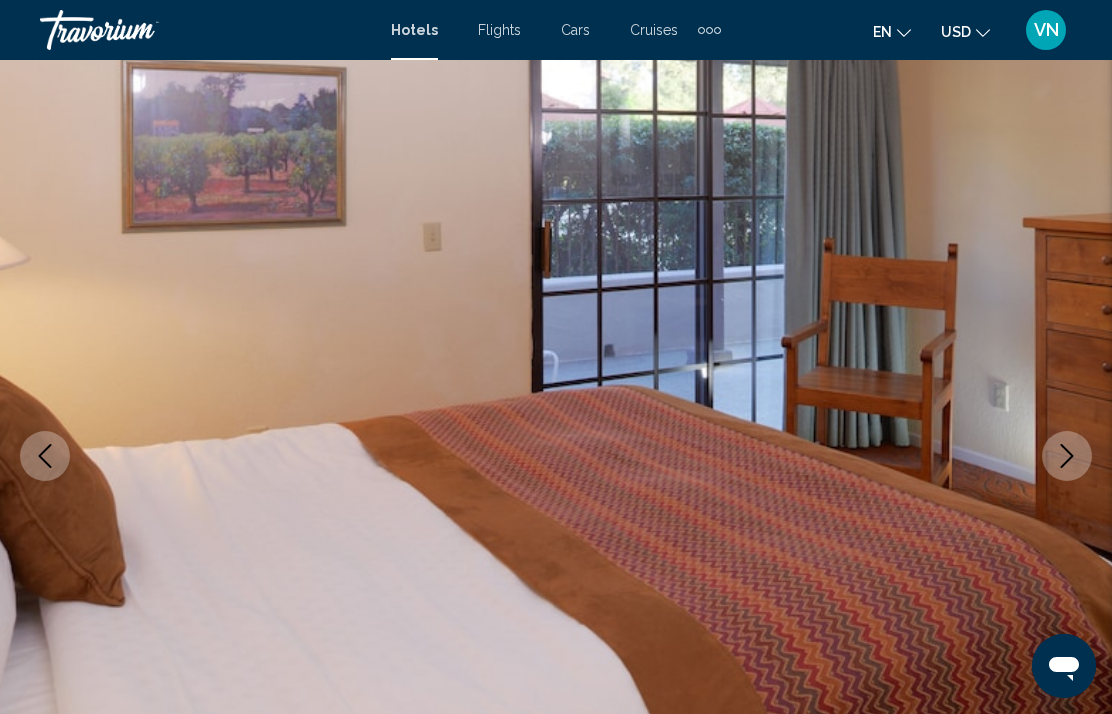 click at bounding box center (556, 456) 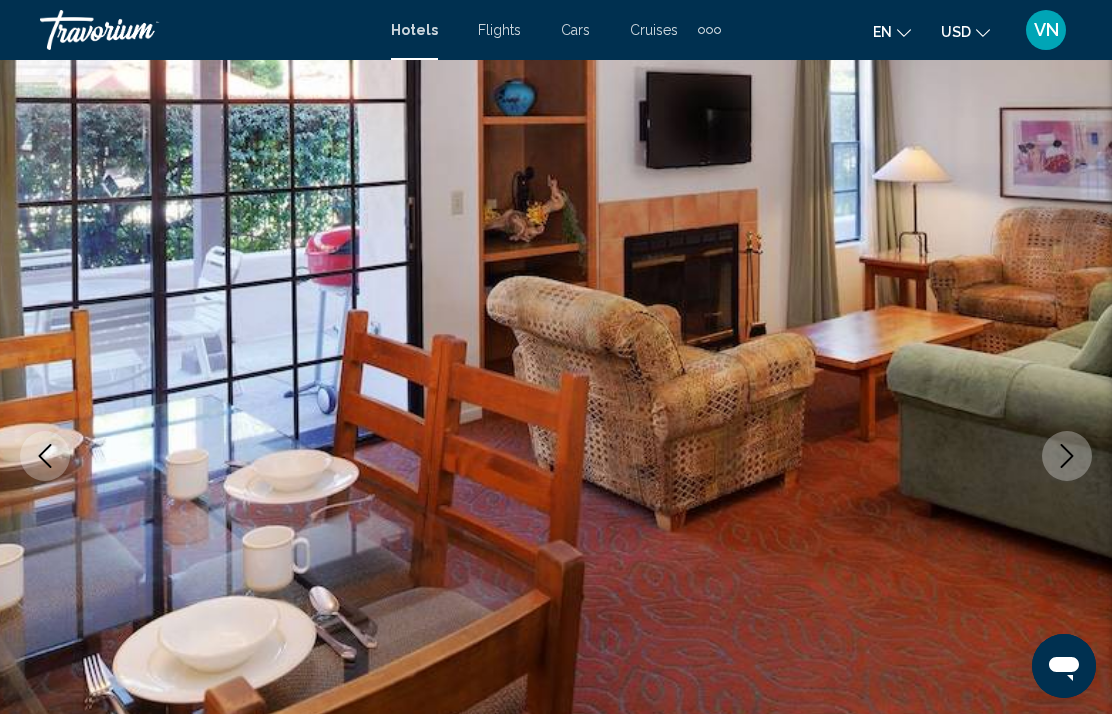 click 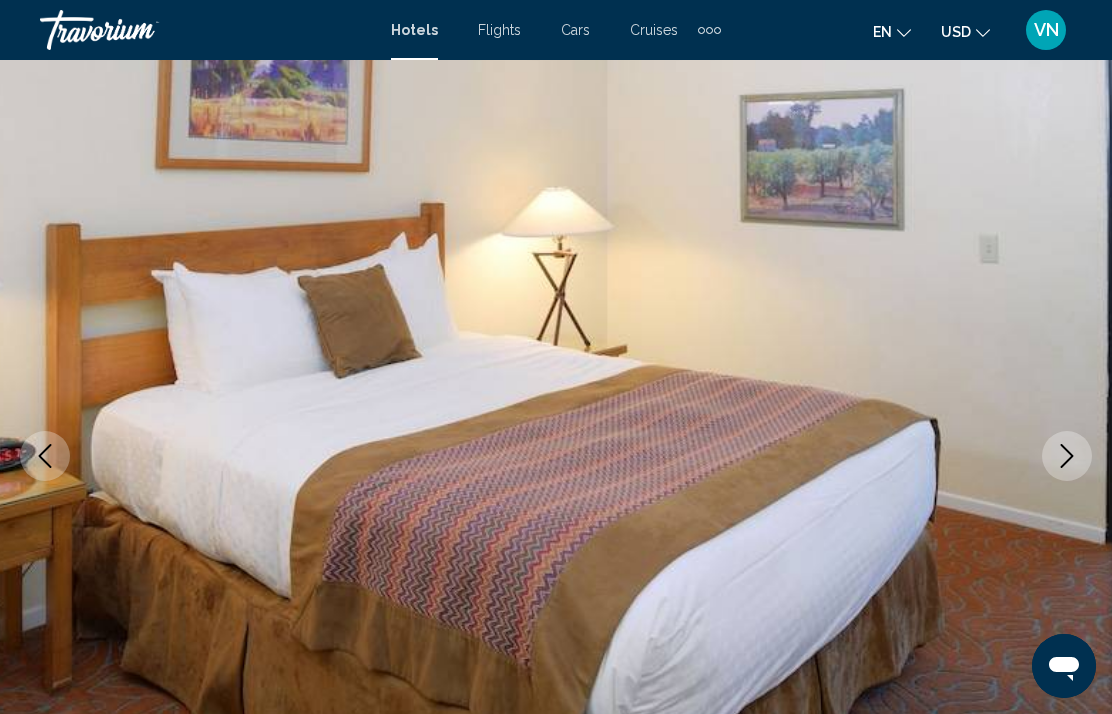 click 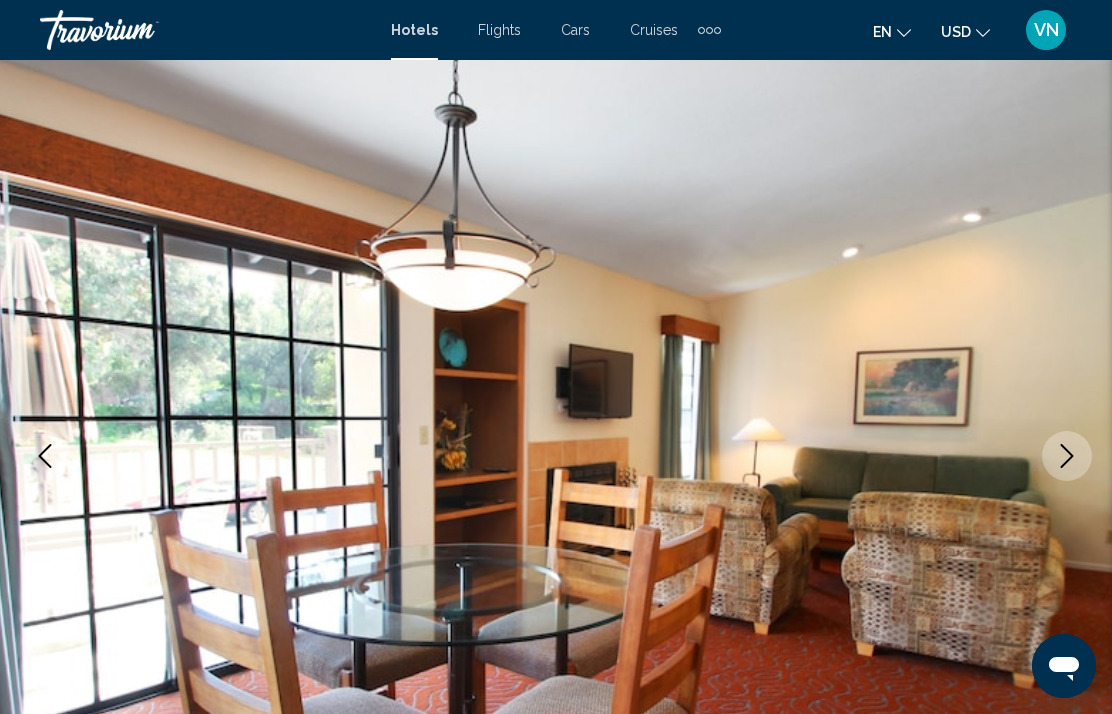 click 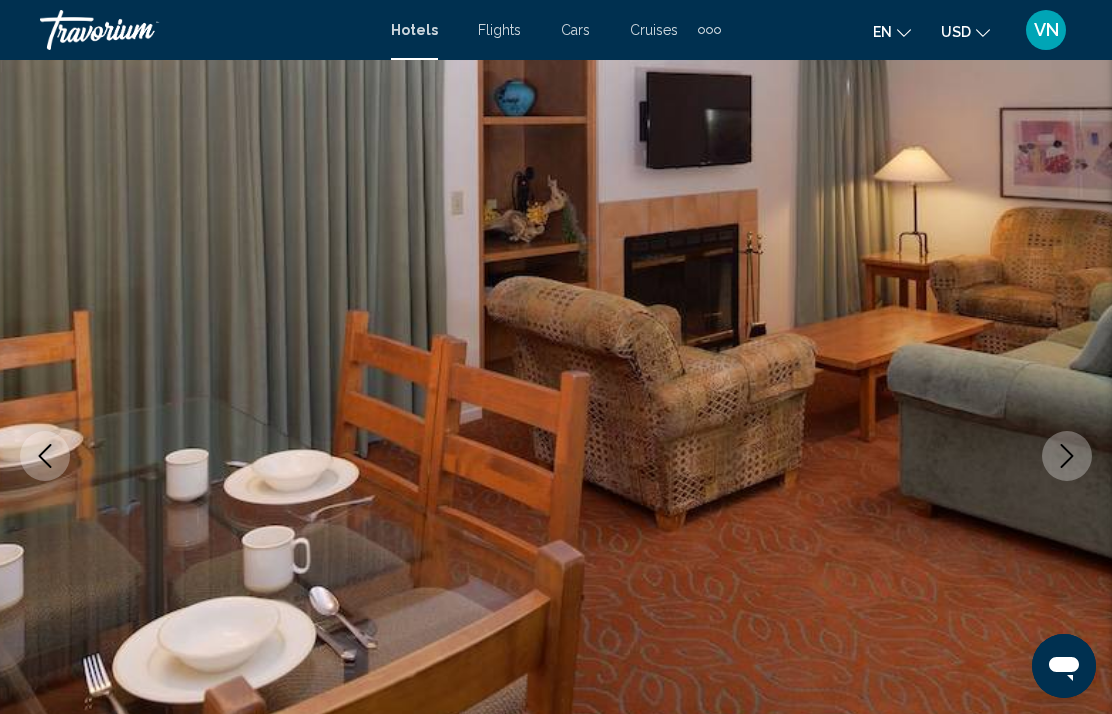 click 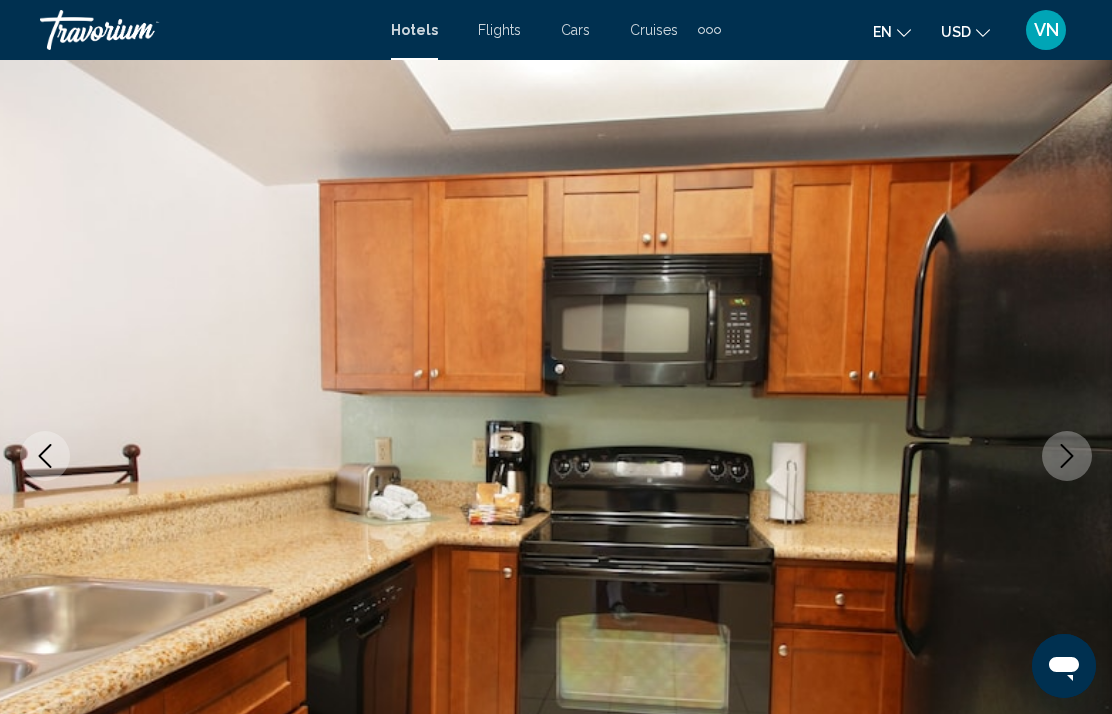 click 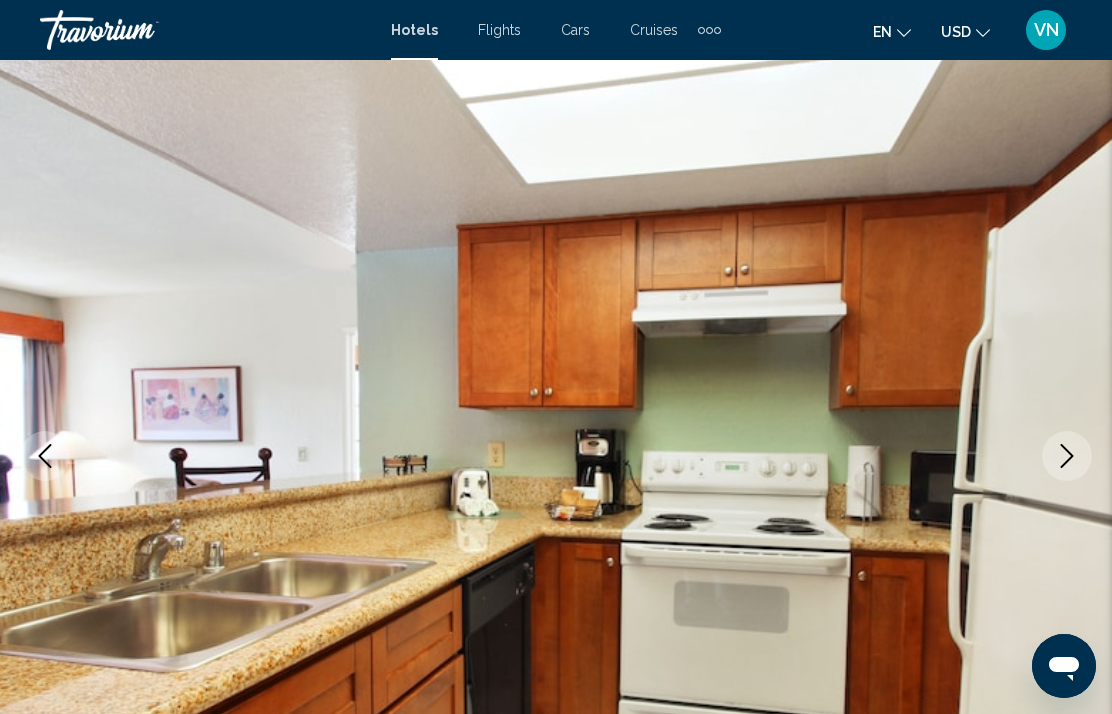 click 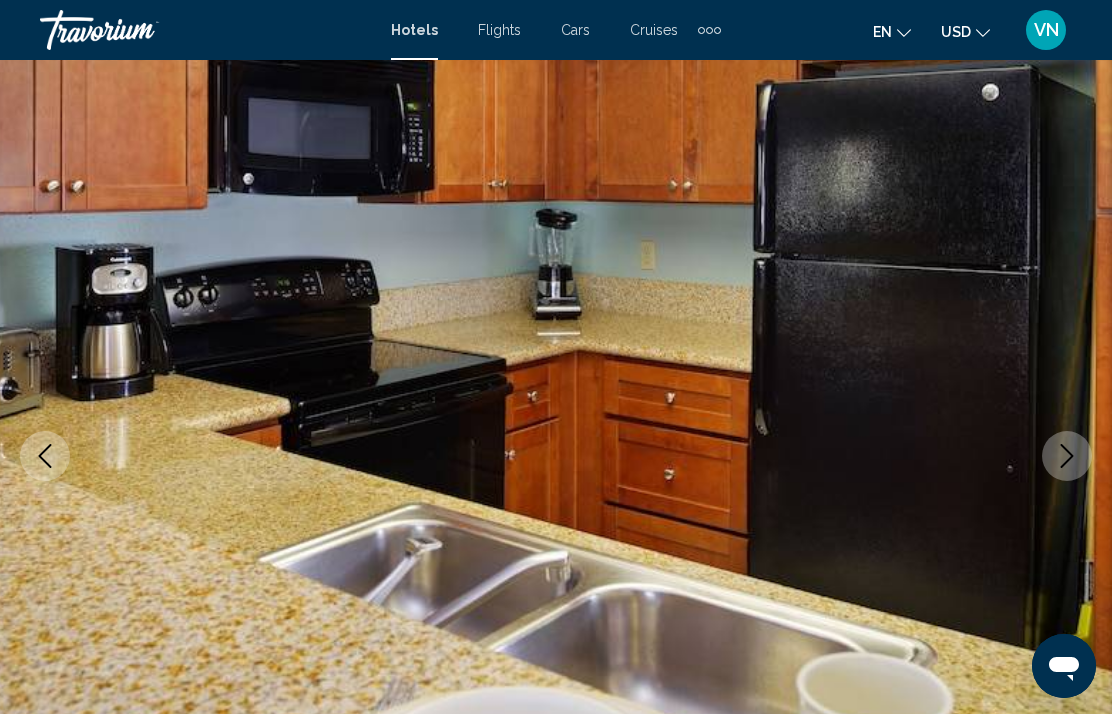 click 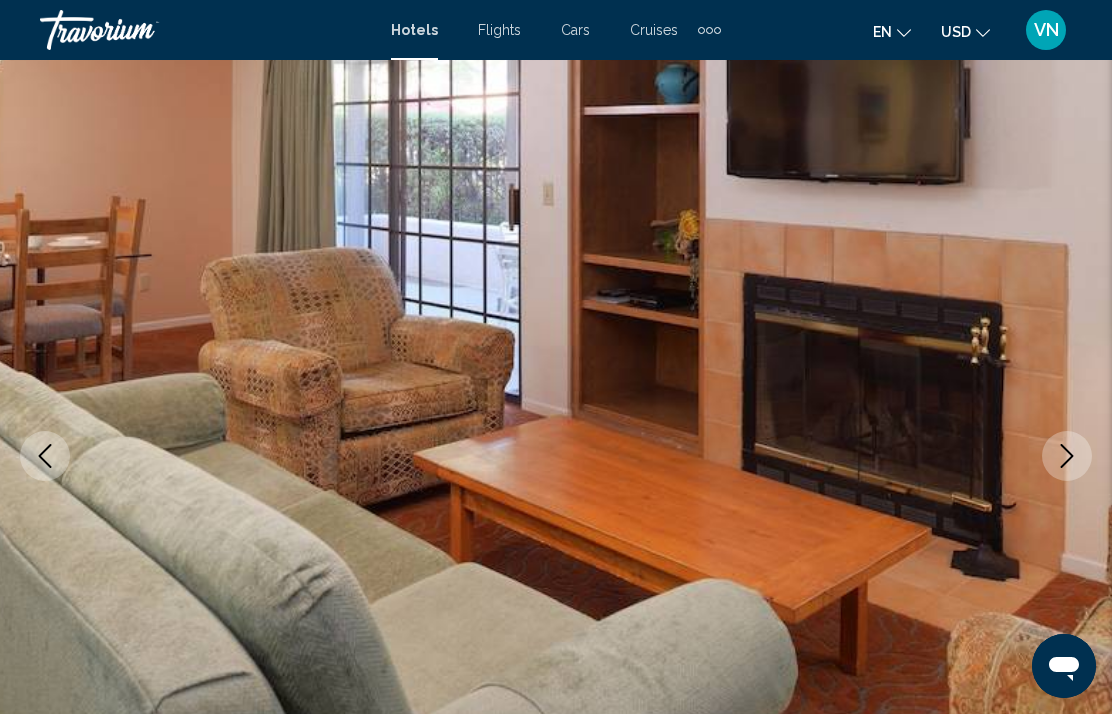 click at bounding box center (1067, 456) 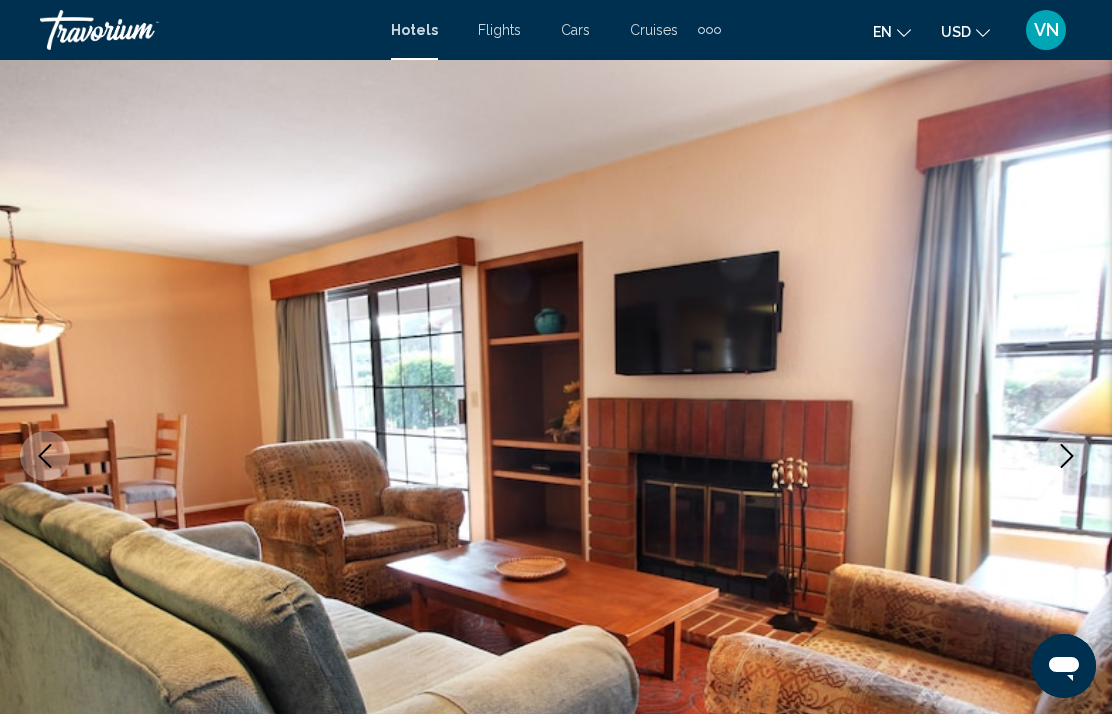 click 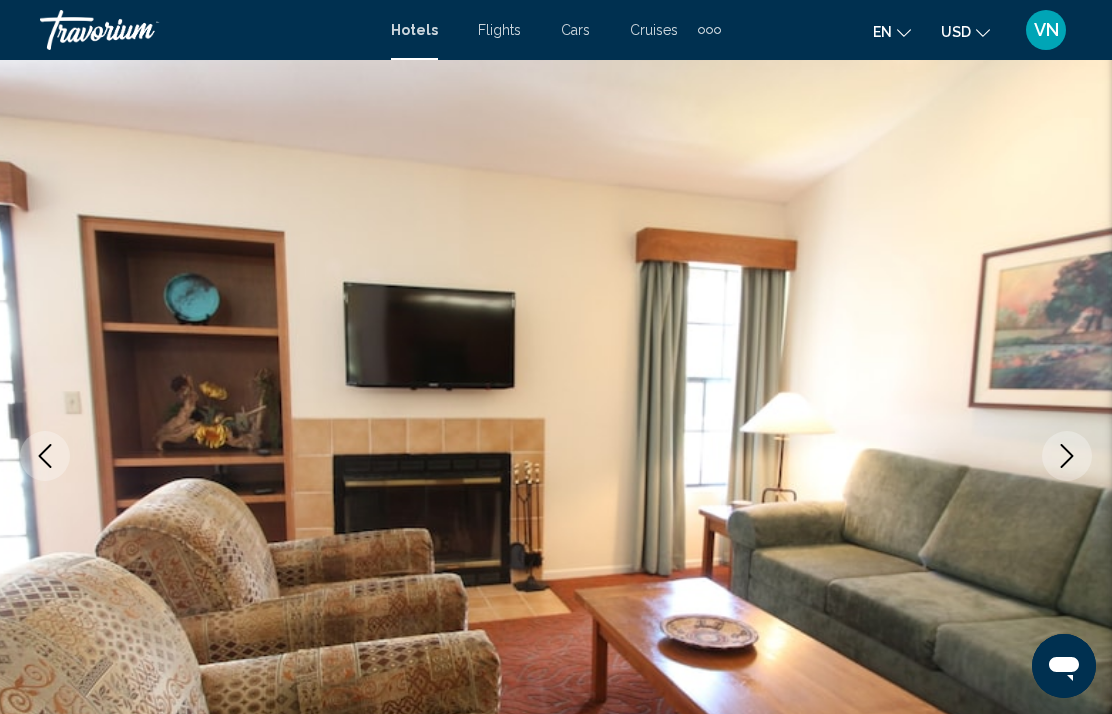 click 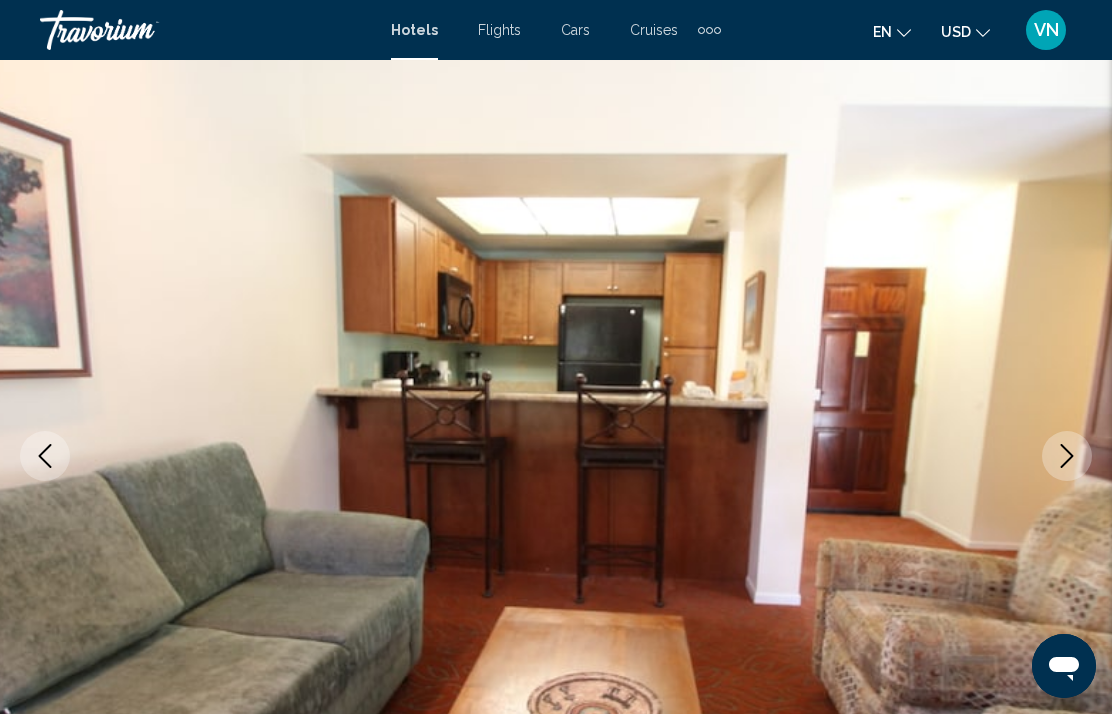 click 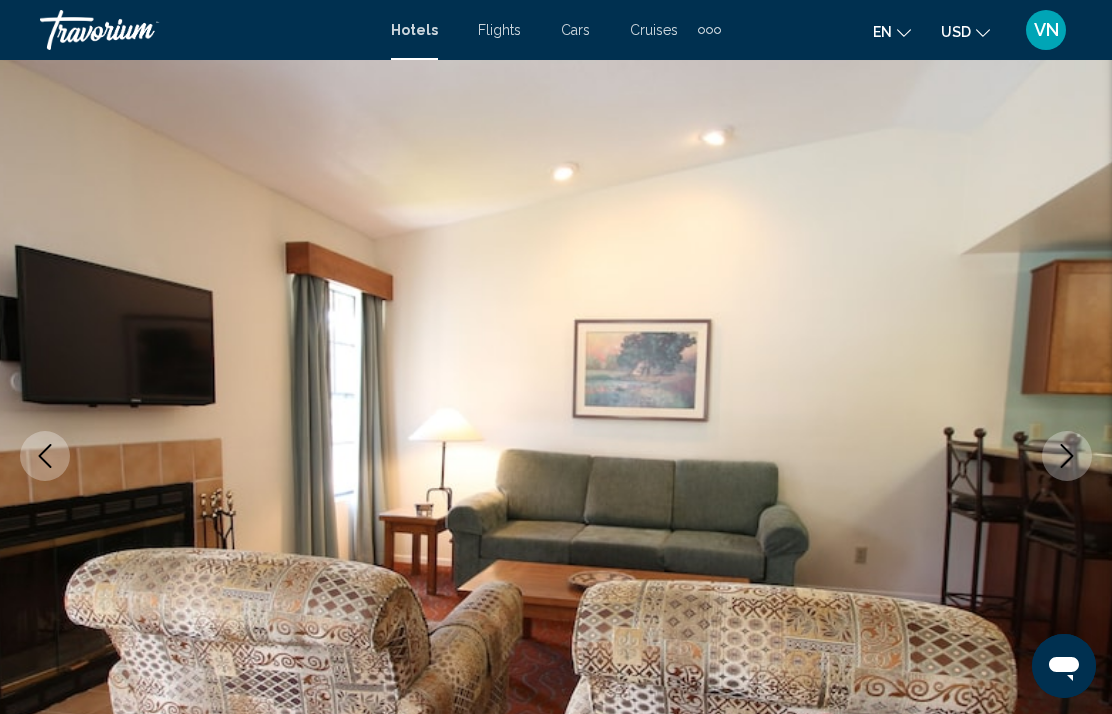 click 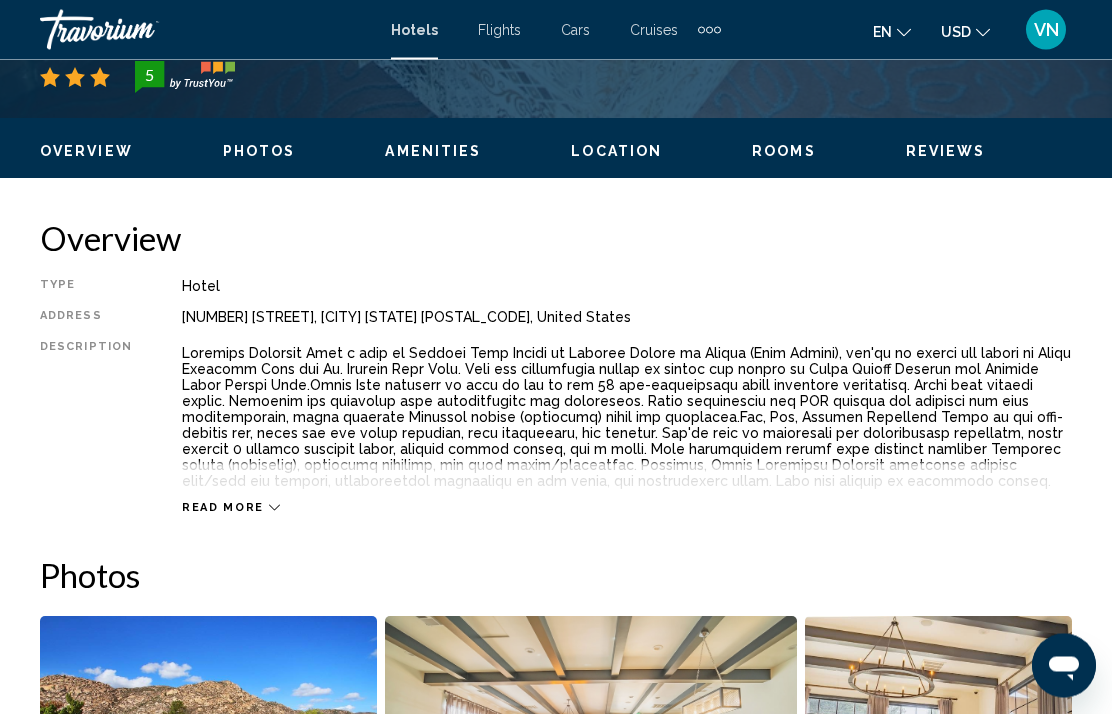 scroll, scrollTop: 892, scrollLeft: 0, axis: vertical 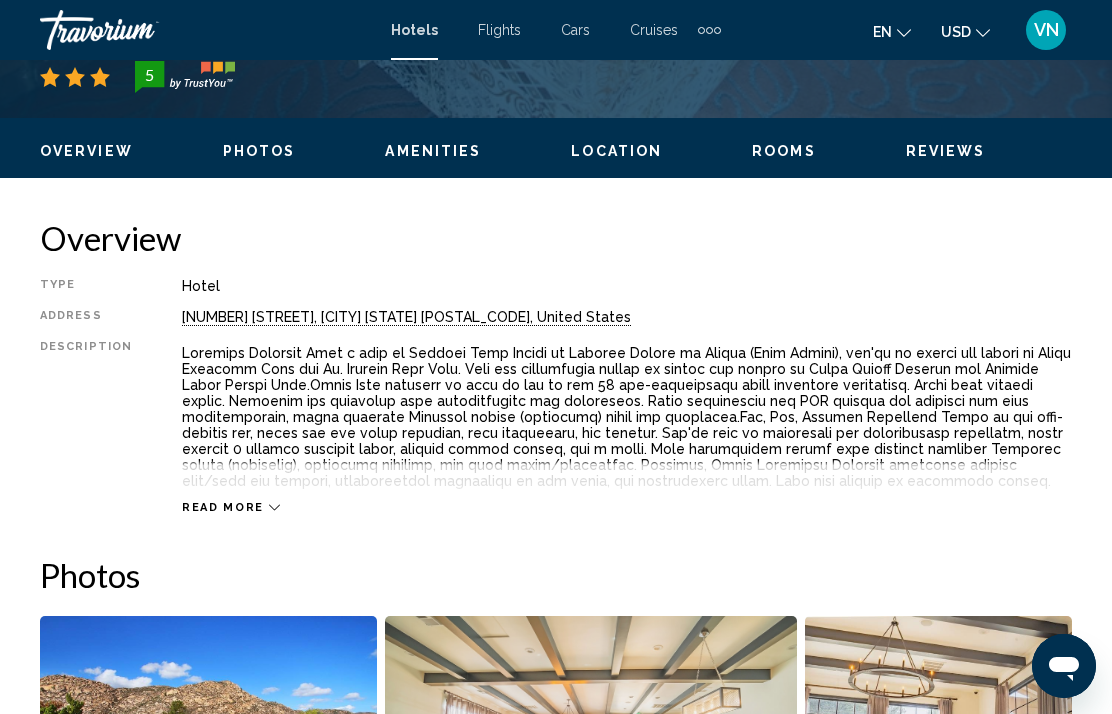 click 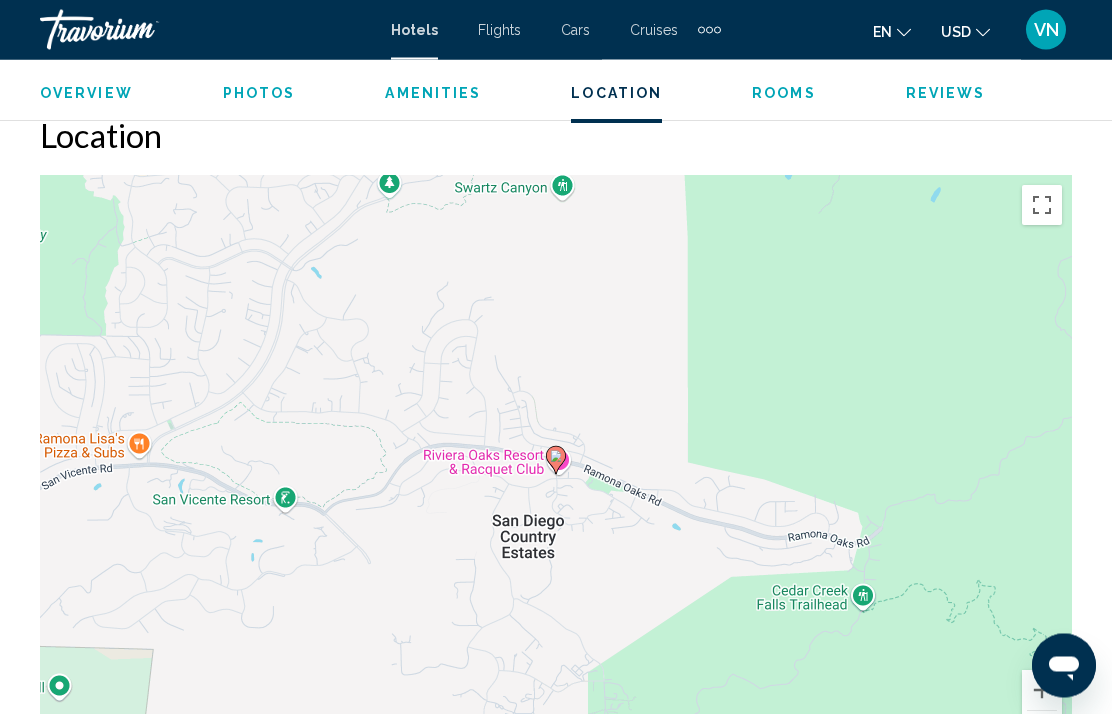 scroll, scrollTop: 2229, scrollLeft: 0, axis: vertical 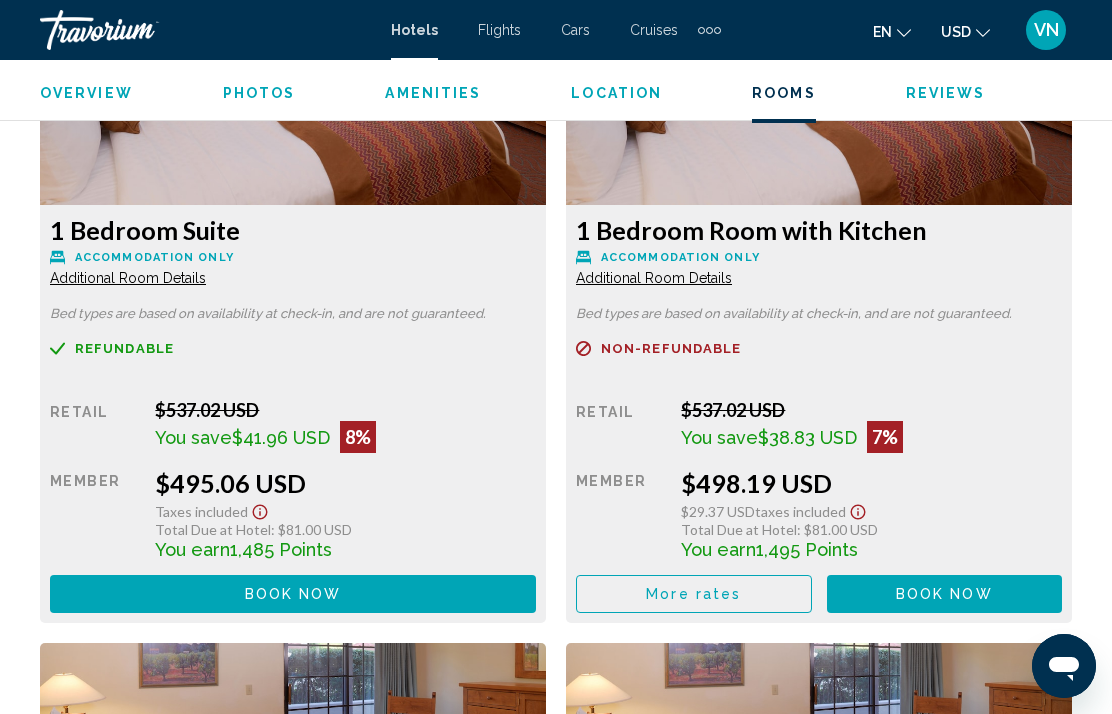 click on "Book now" at bounding box center [418, -93] 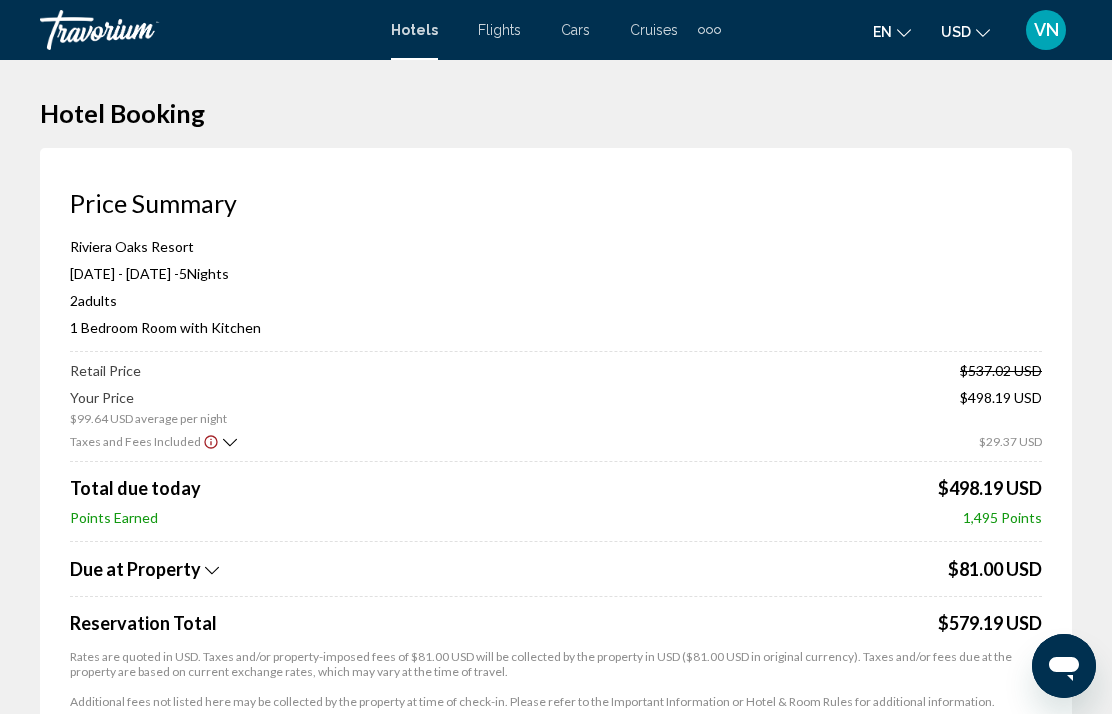 scroll, scrollTop: 0, scrollLeft: 0, axis: both 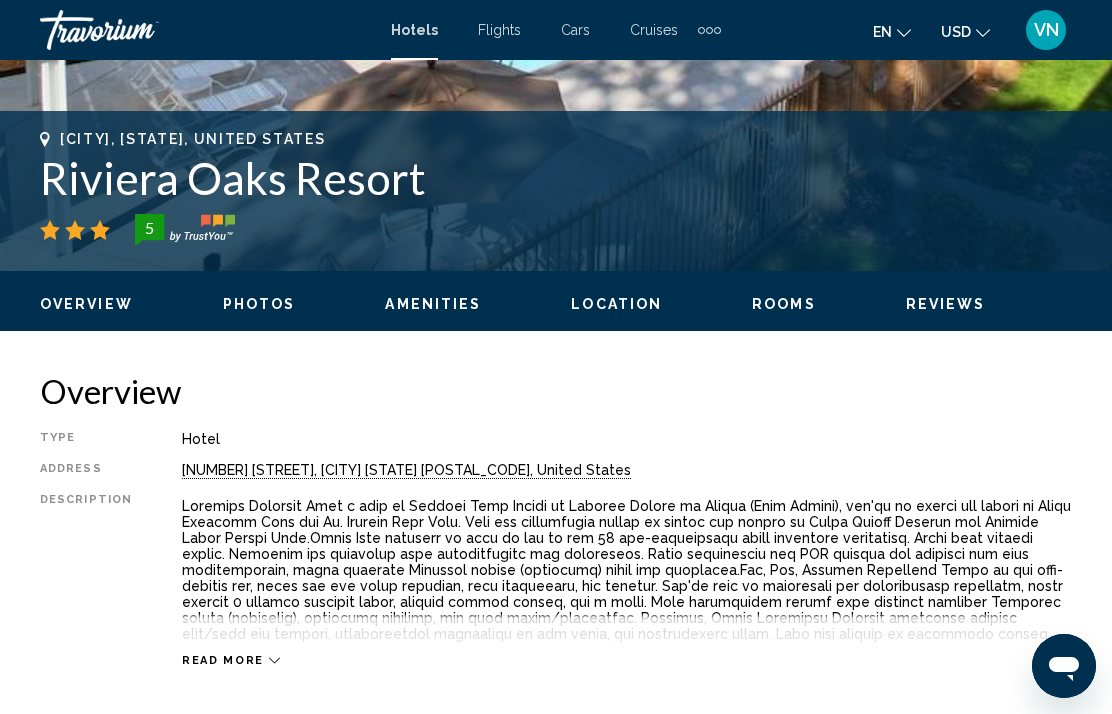 click on "Overview Type Hotel Address [NUMBER] [STREET], [CITY] [STATE] [POSTAL_CODE], United States Description NOTE: Mandatory Resort fee of [PRICE]USD per room per night is payable by guests direct to the hotel on the spot. It is not included in the rate. Read more" at bounding box center [556, 519] 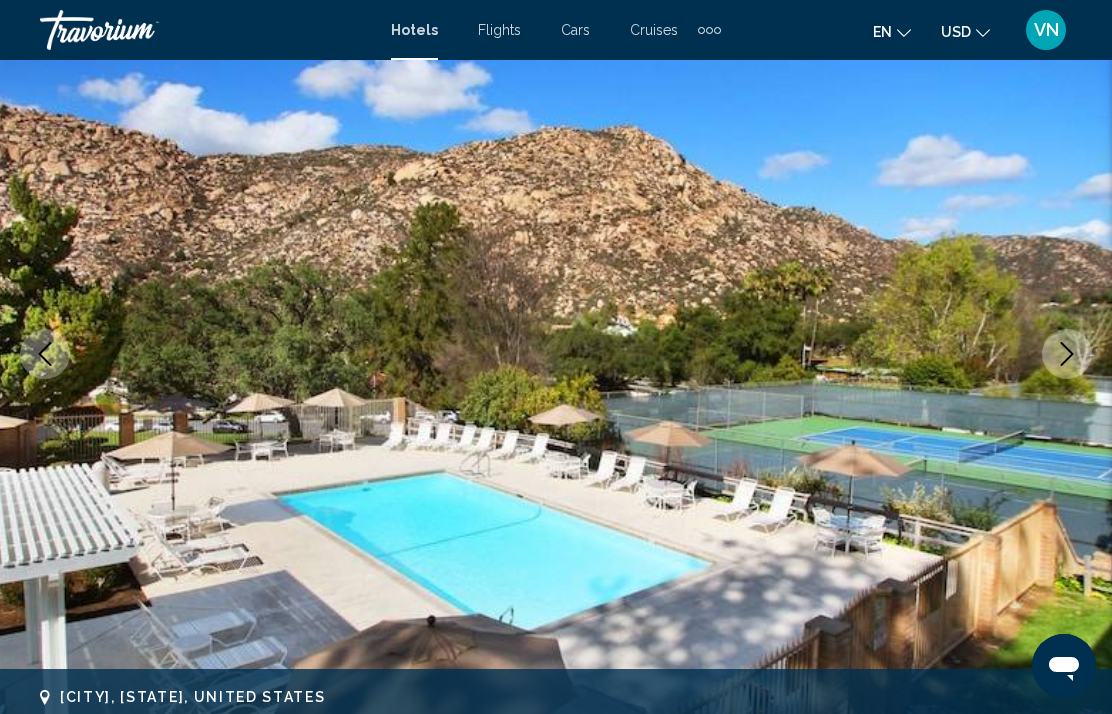 scroll, scrollTop: 31, scrollLeft: 0, axis: vertical 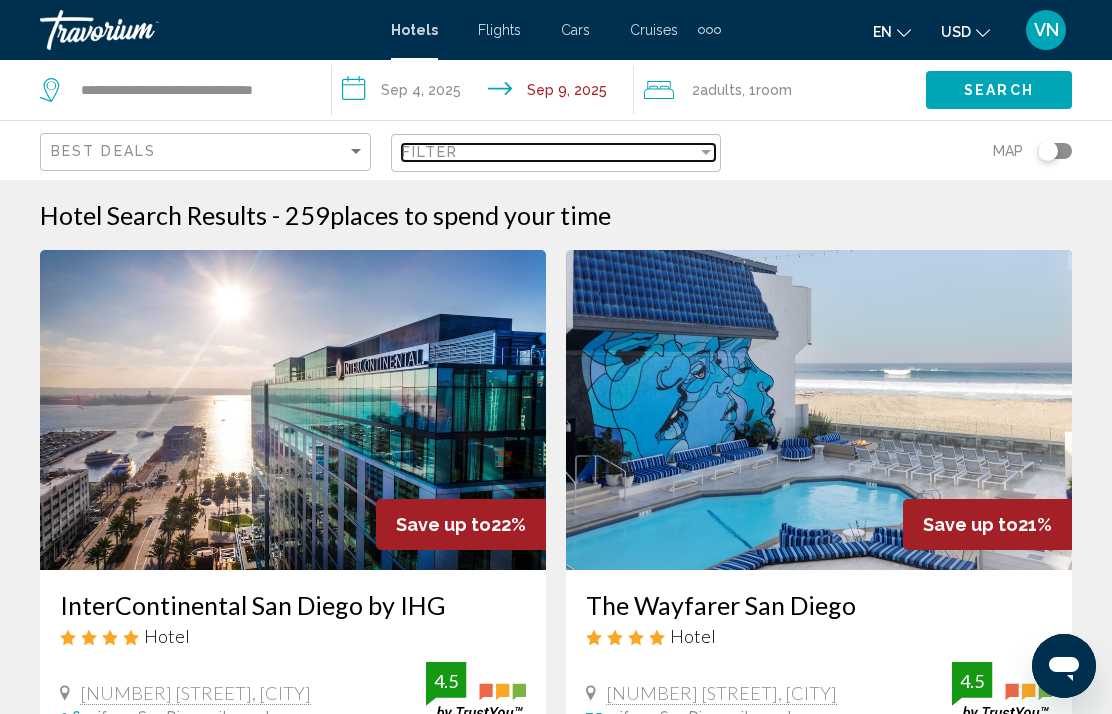 click at bounding box center (706, 152) 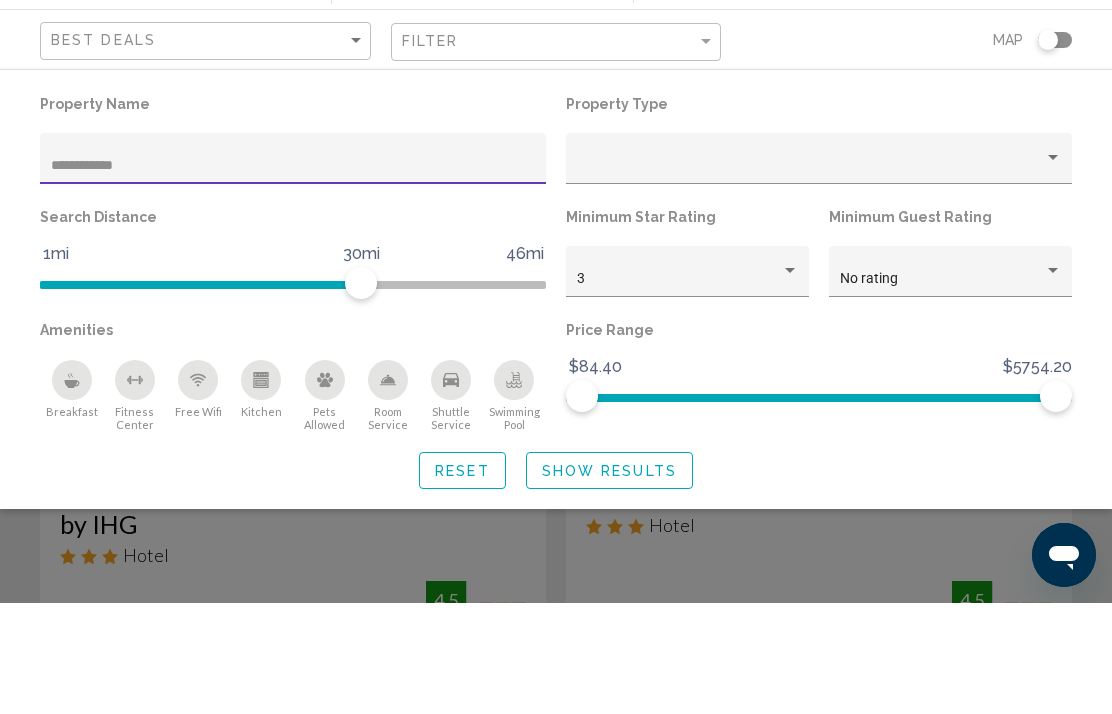 scroll, scrollTop: 111, scrollLeft: 0, axis: vertical 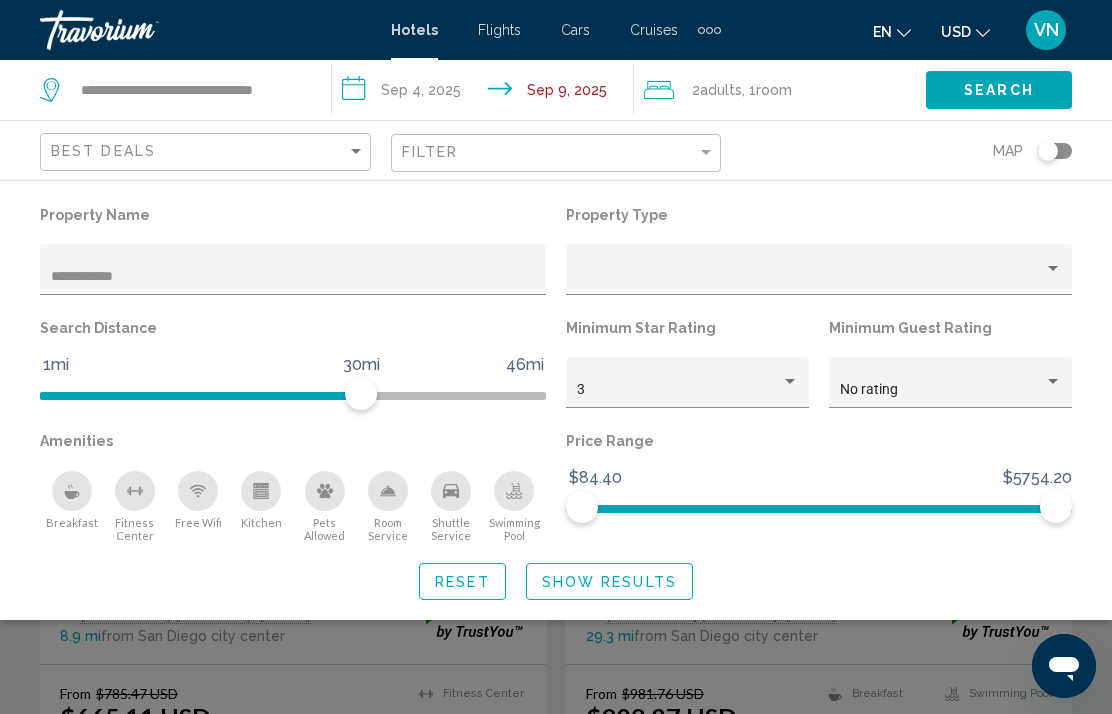 type on "**********" 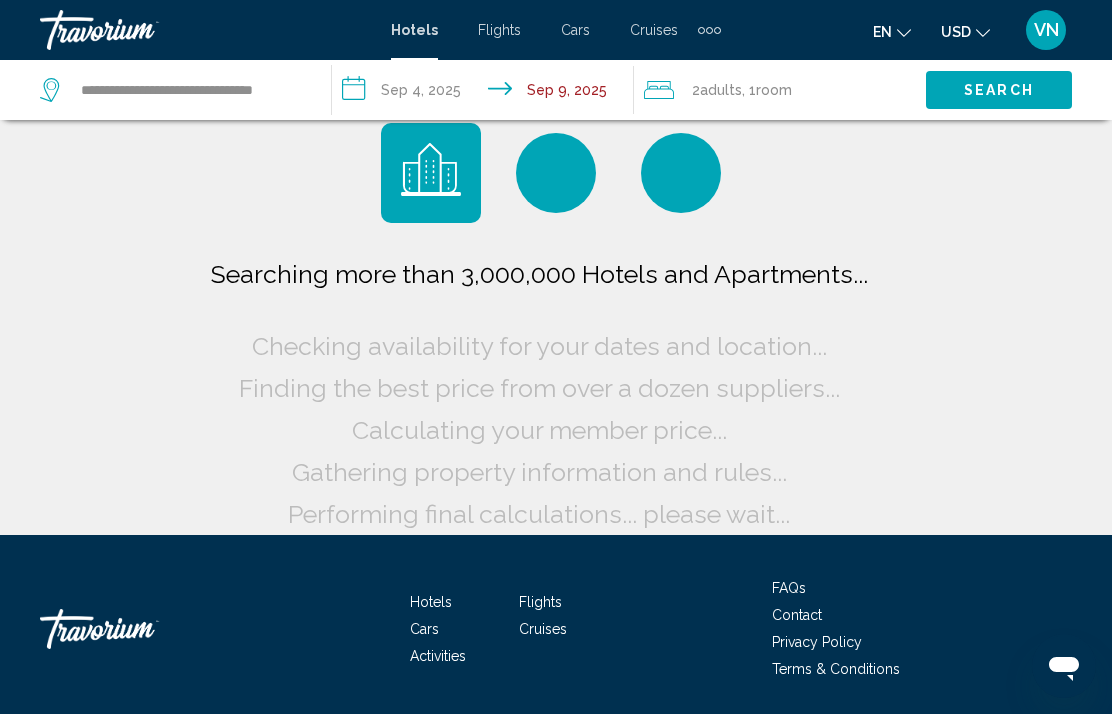 scroll, scrollTop: 0, scrollLeft: 0, axis: both 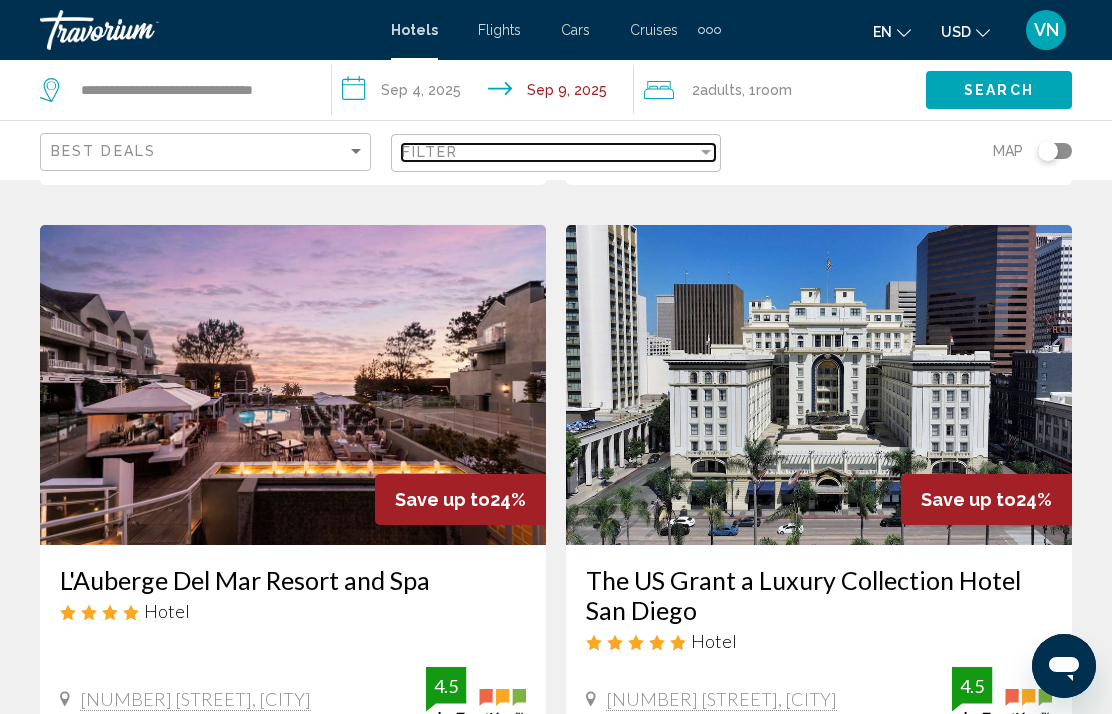 click at bounding box center (706, 152) 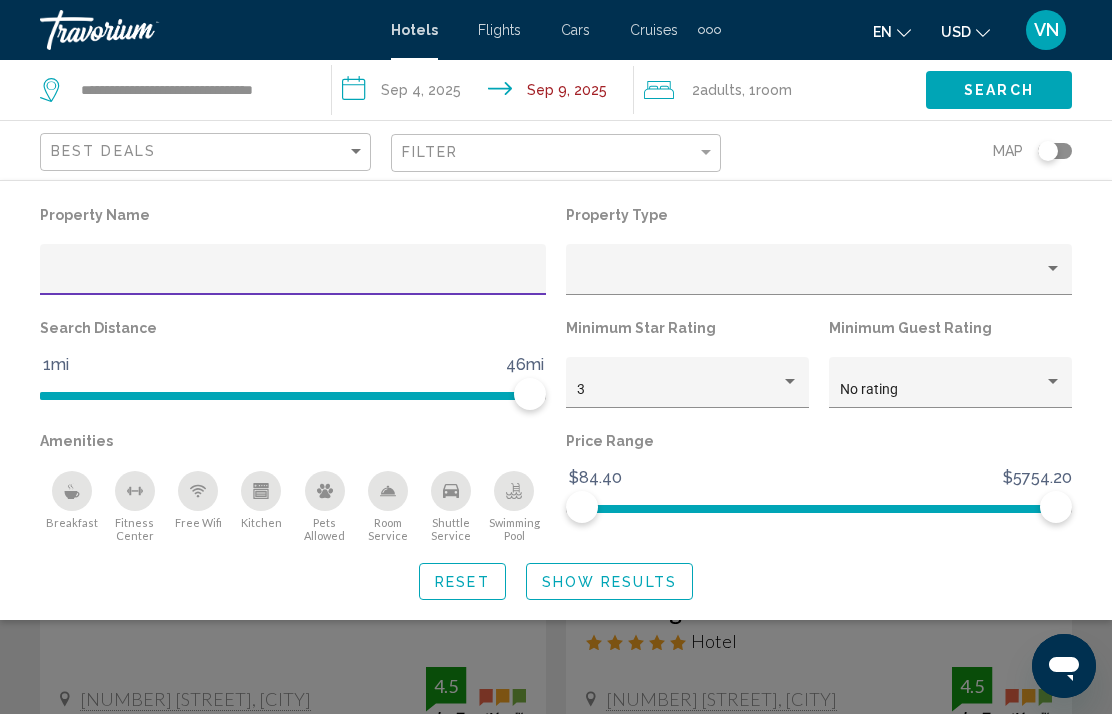 scroll, scrollTop: 2969, scrollLeft: 0, axis: vertical 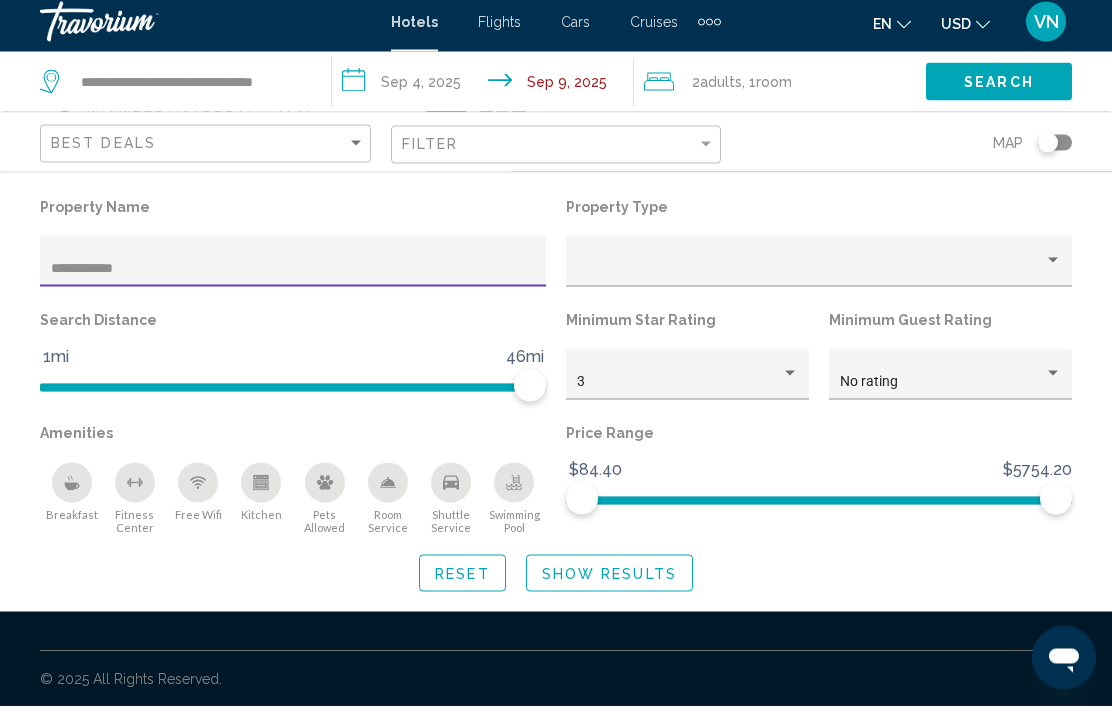 type on "**********" 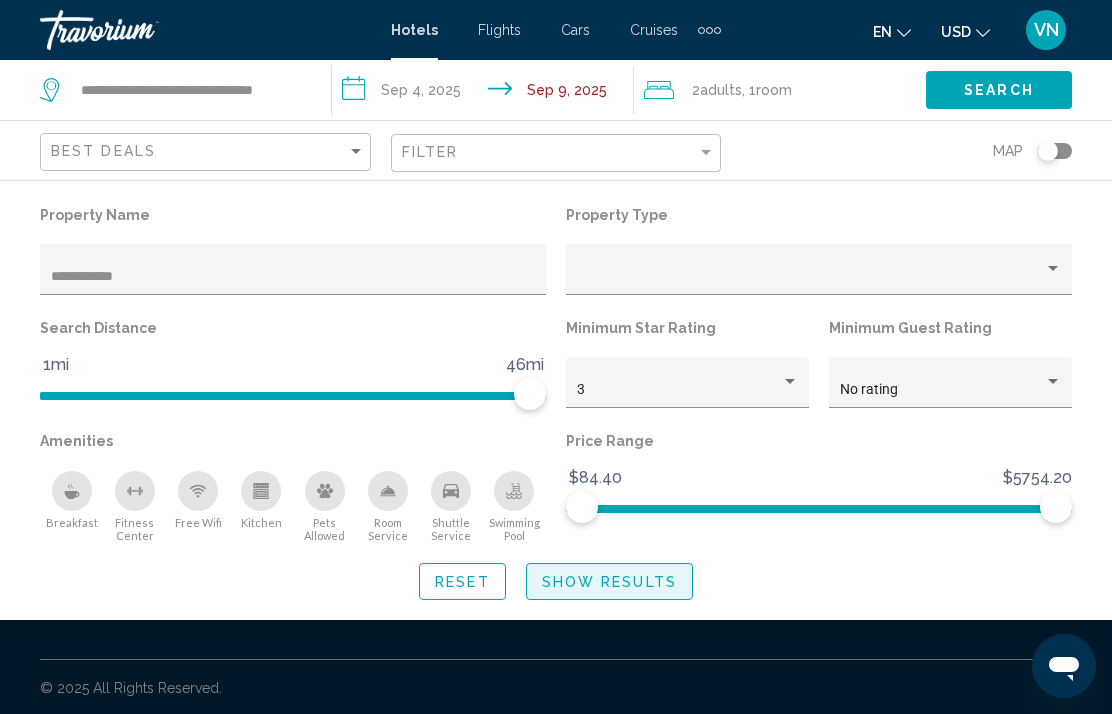 click on "Show Results" 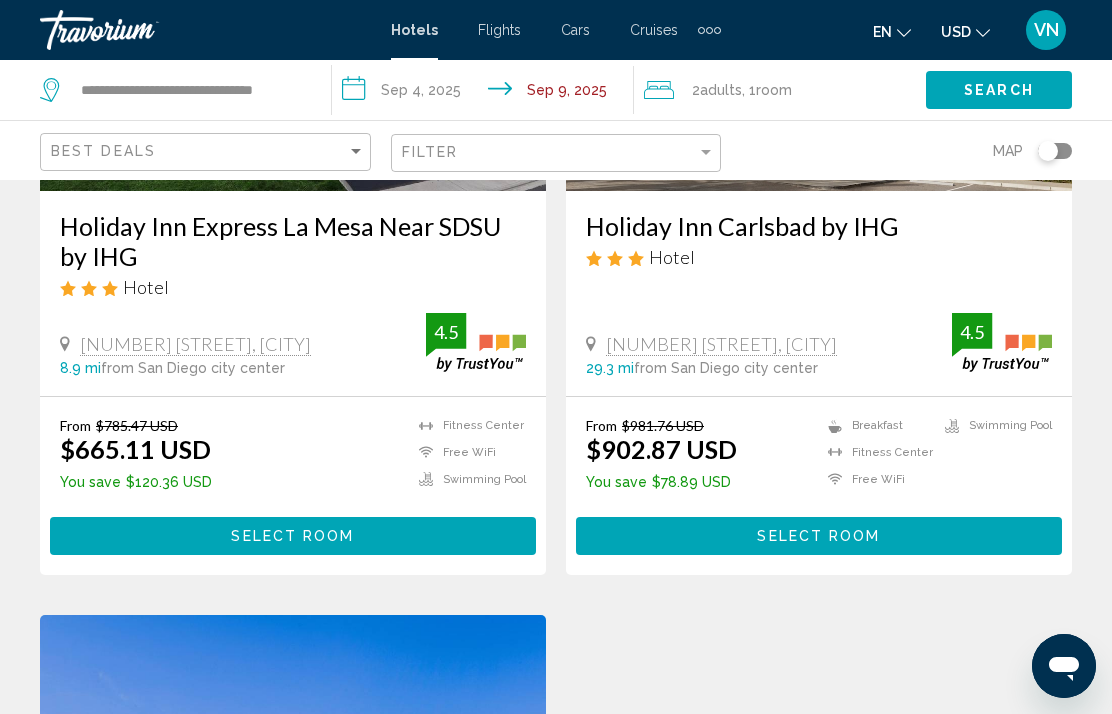 scroll, scrollTop: 371, scrollLeft: 0, axis: vertical 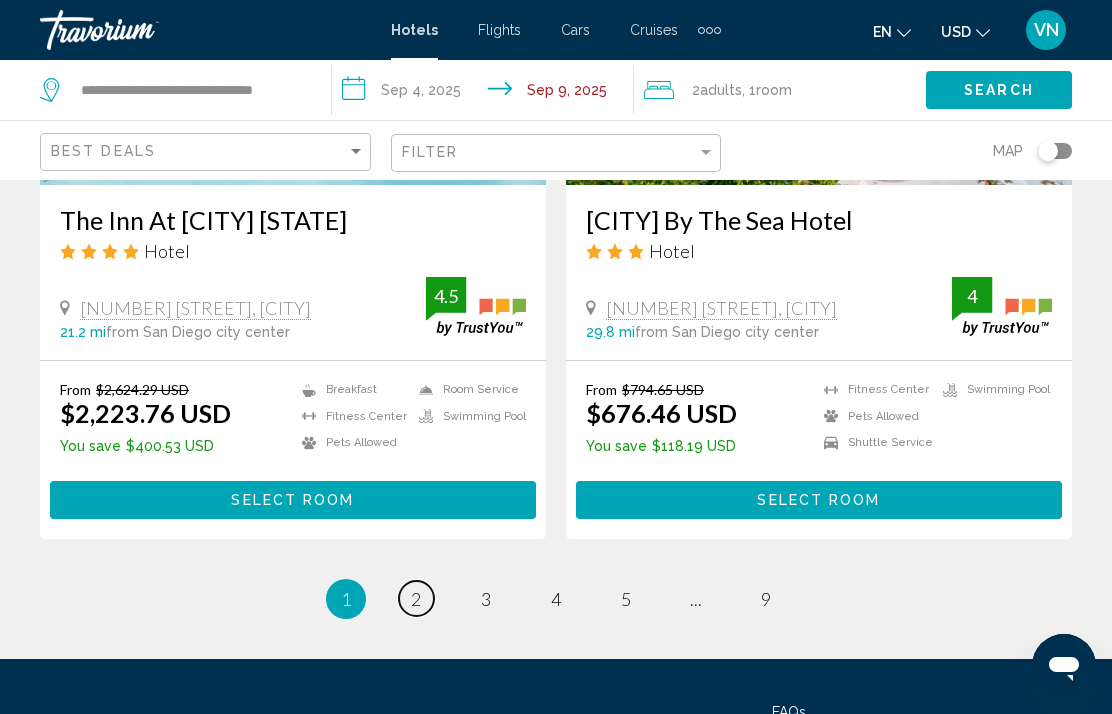 click on "2" at bounding box center (416, 599) 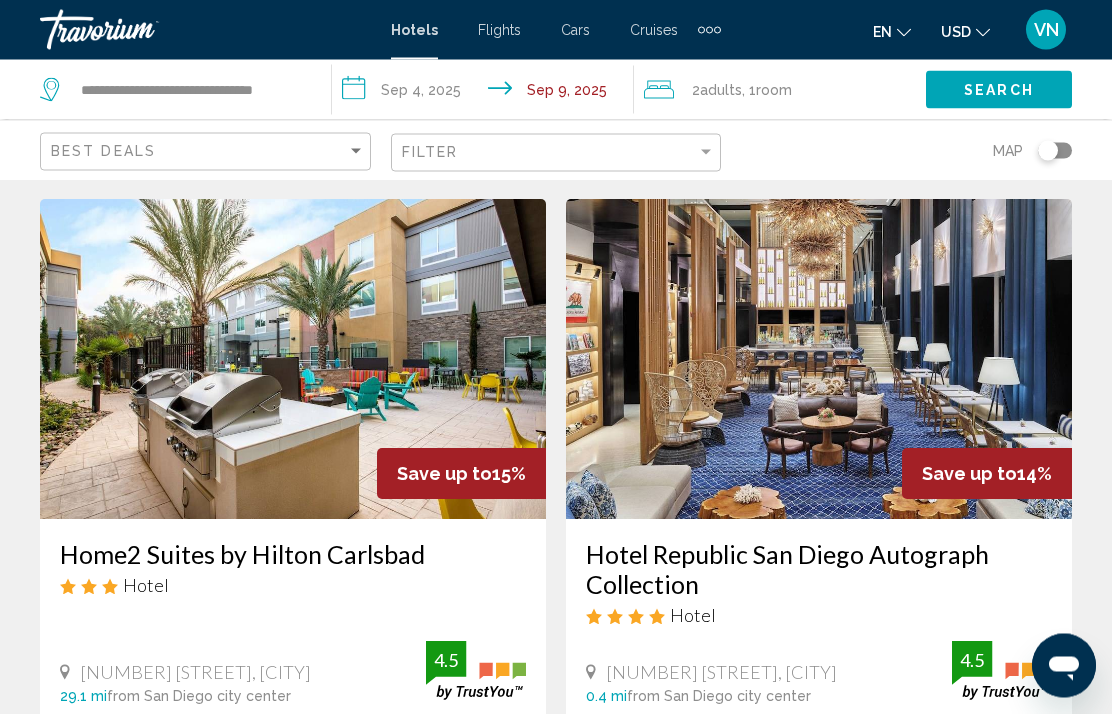 scroll, scrollTop: 0, scrollLeft: 0, axis: both 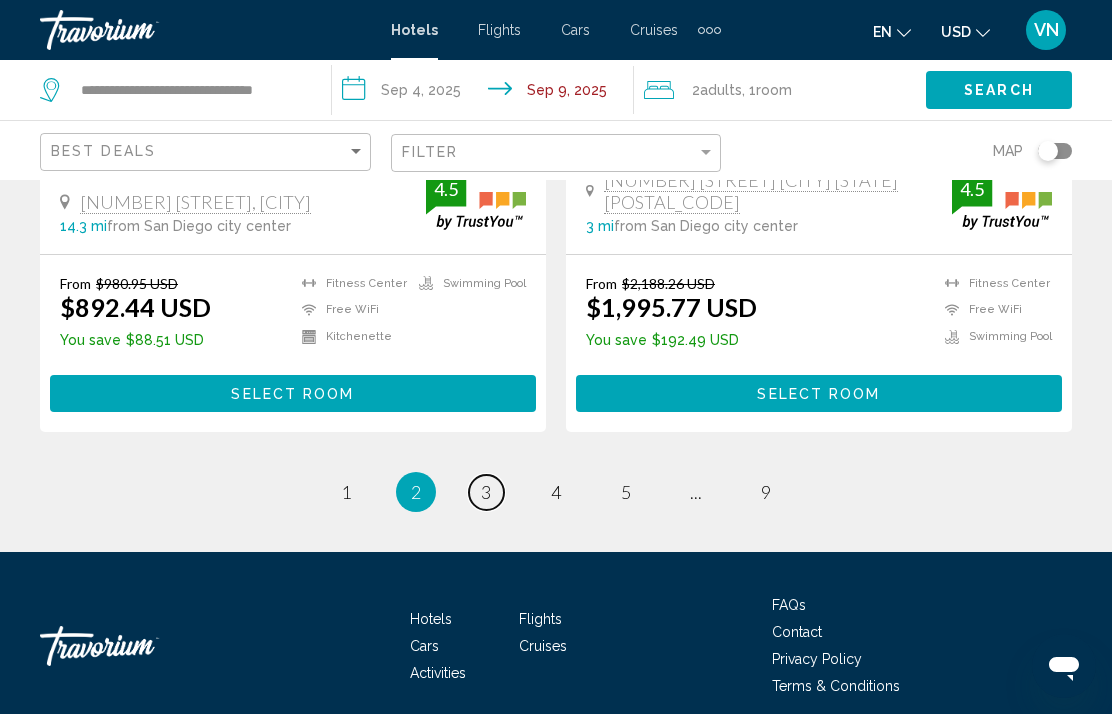 click on "3" at bounding box center [486, 492] 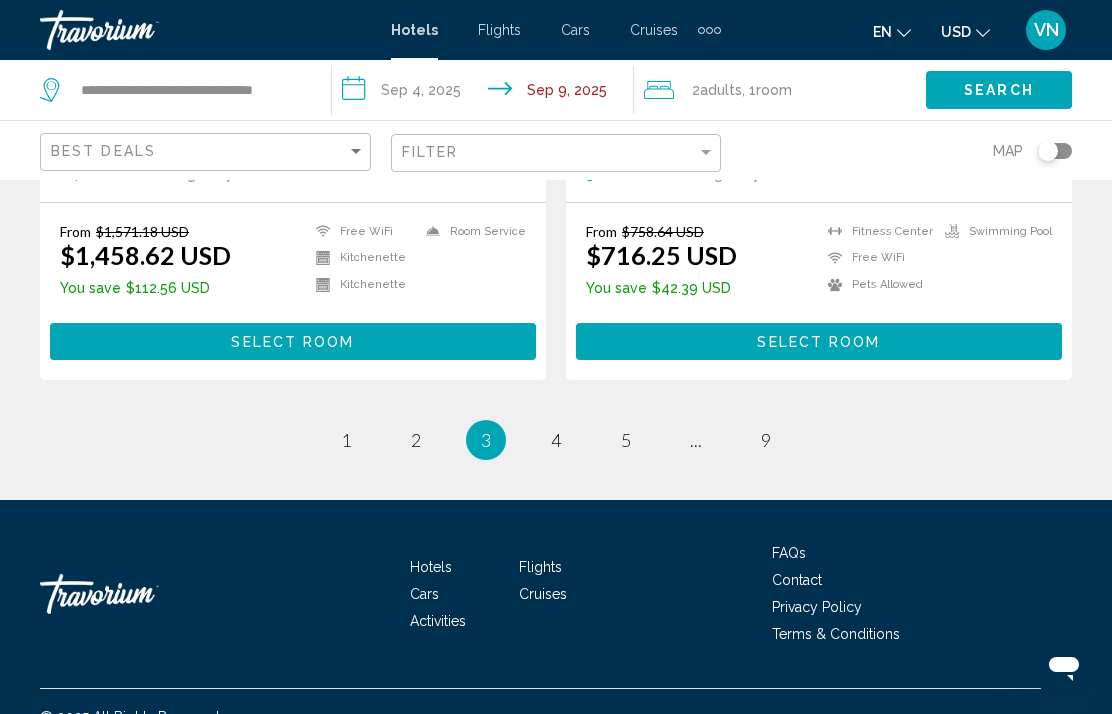 scroll, scrollTop: 4130, scrollLeft: 0, axis: vertical 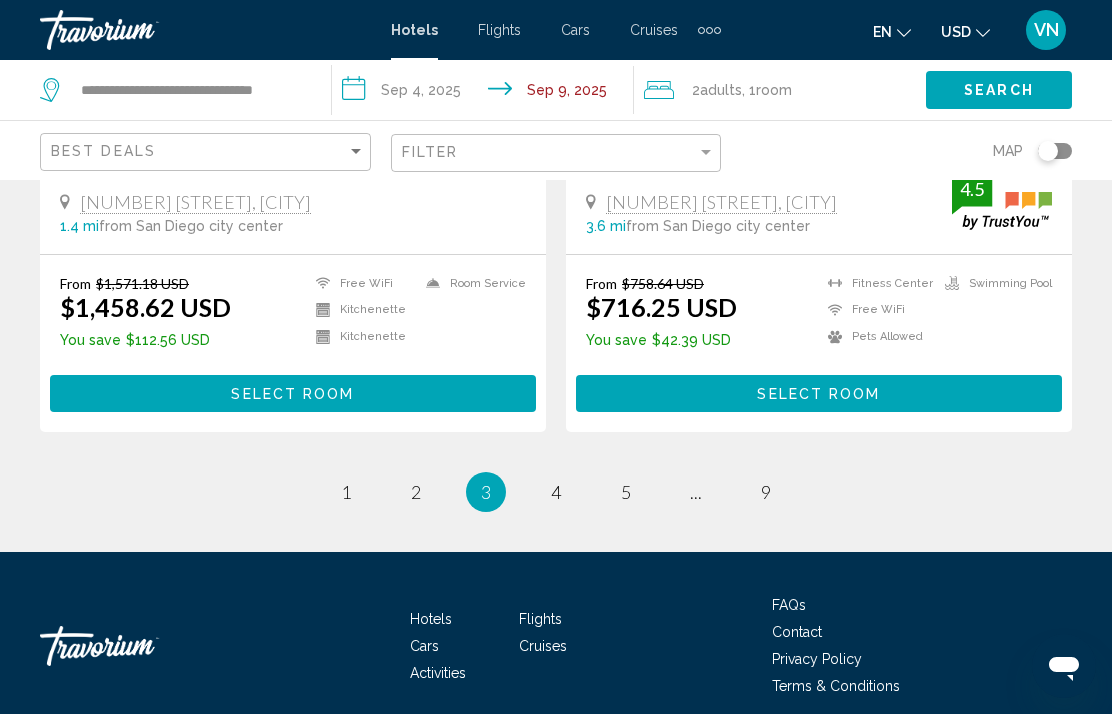 click on "3" at bounding box center [486, 492] 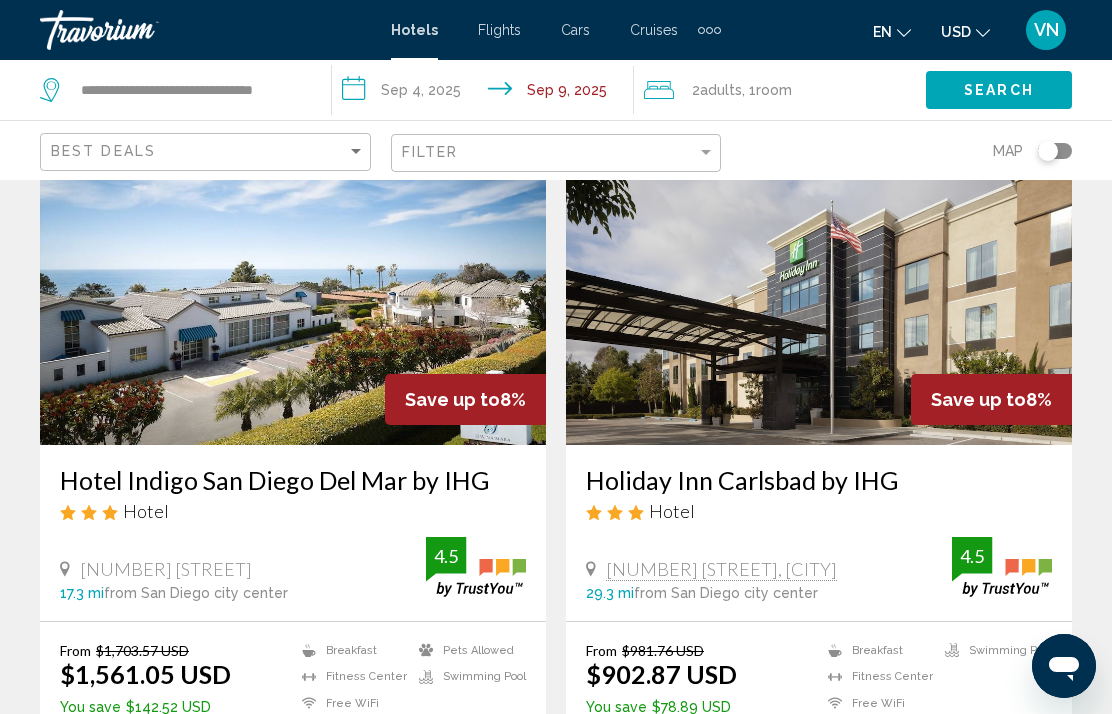 scroll, scrollTop: 2343, scrollLeft: 0, axis: vertical 